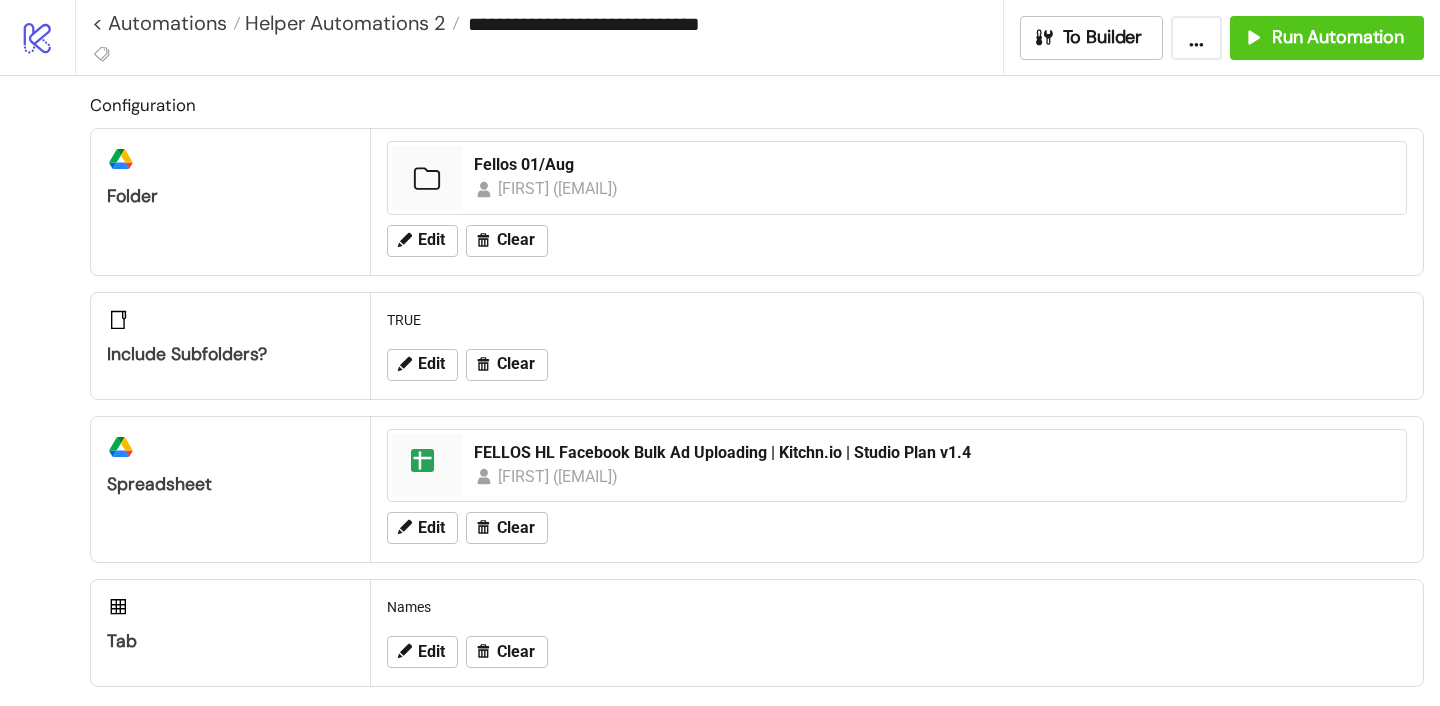 scroll, scrollTop: 0, scrollLeft: 0, axis: both 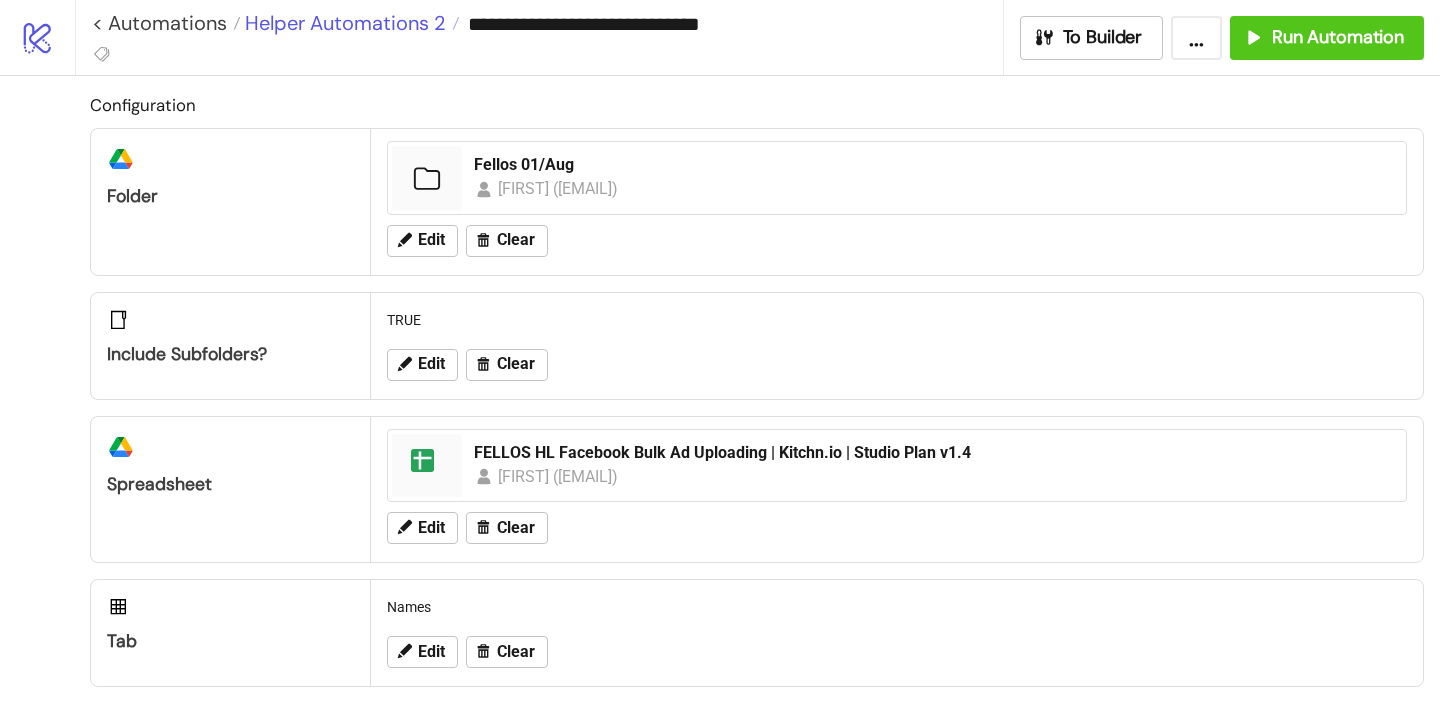 click on "Helper Automations 2" at bounding box center [343, 23] 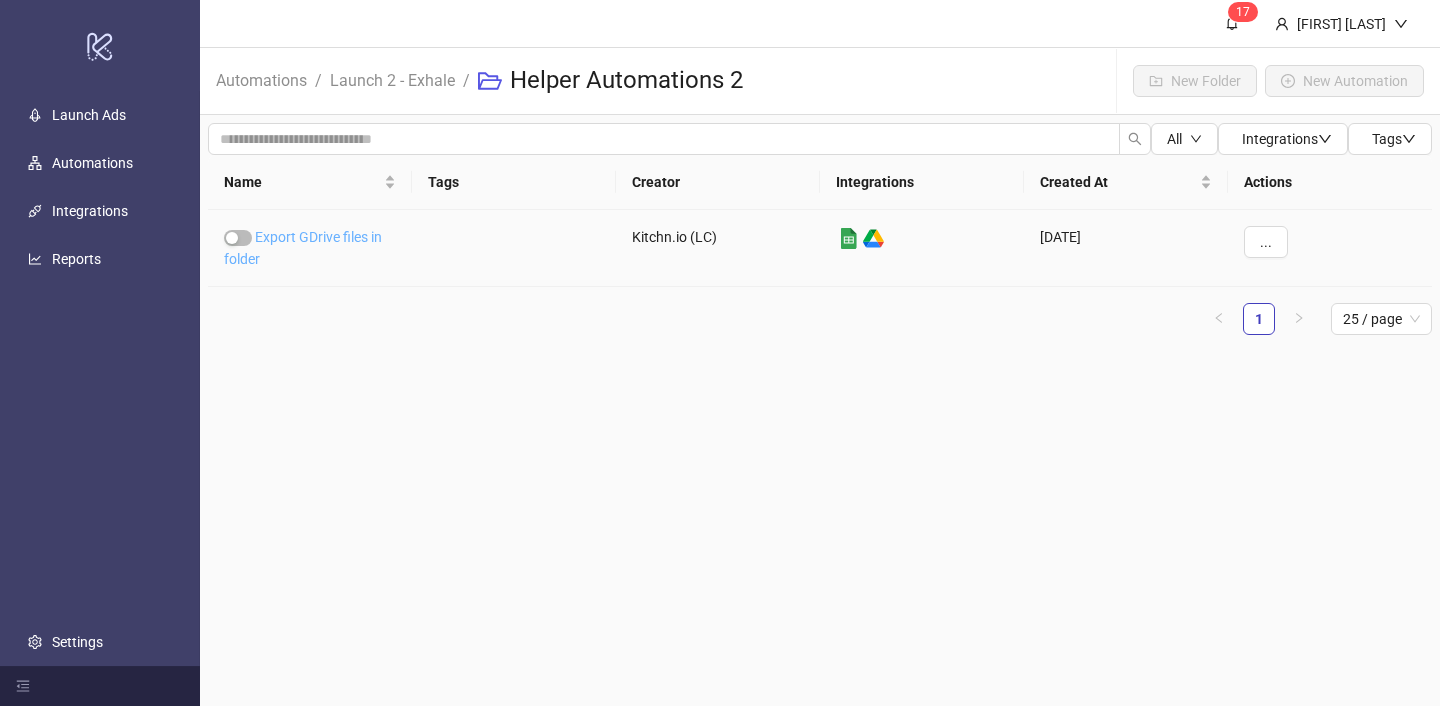 click on "Export GDrive files in folder" at bounding box center [303, 248] 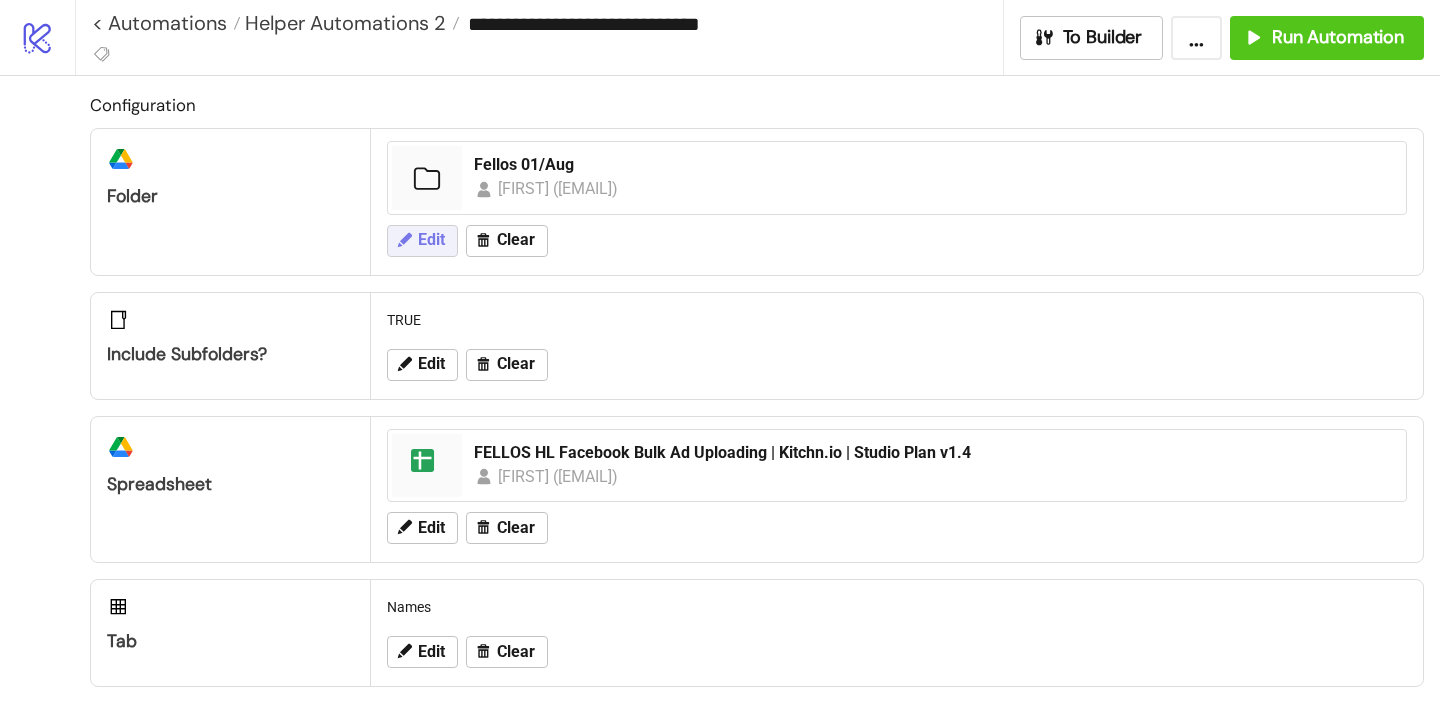 click 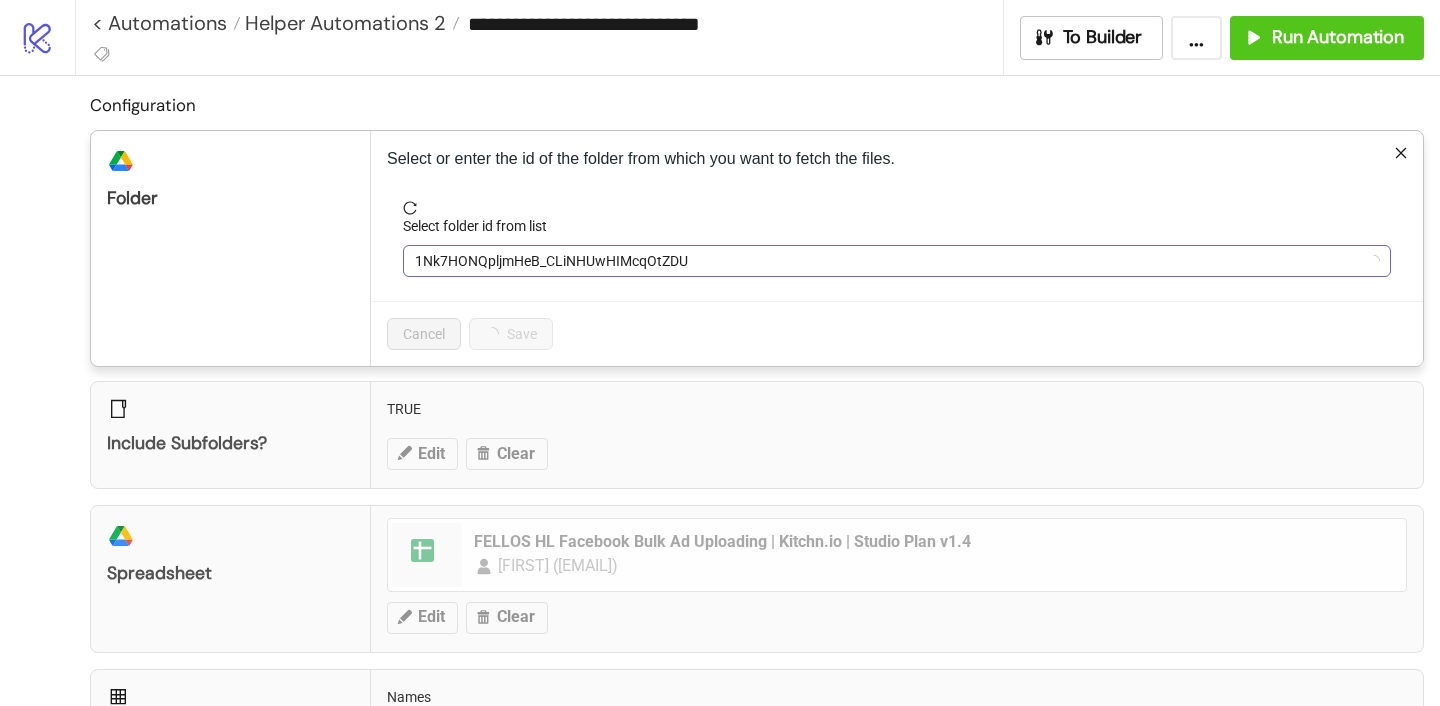 click on "1Nk7HONQpljmHeB_CLiNHUwHIMcqOtZDU" at bounding box center (897, 261) 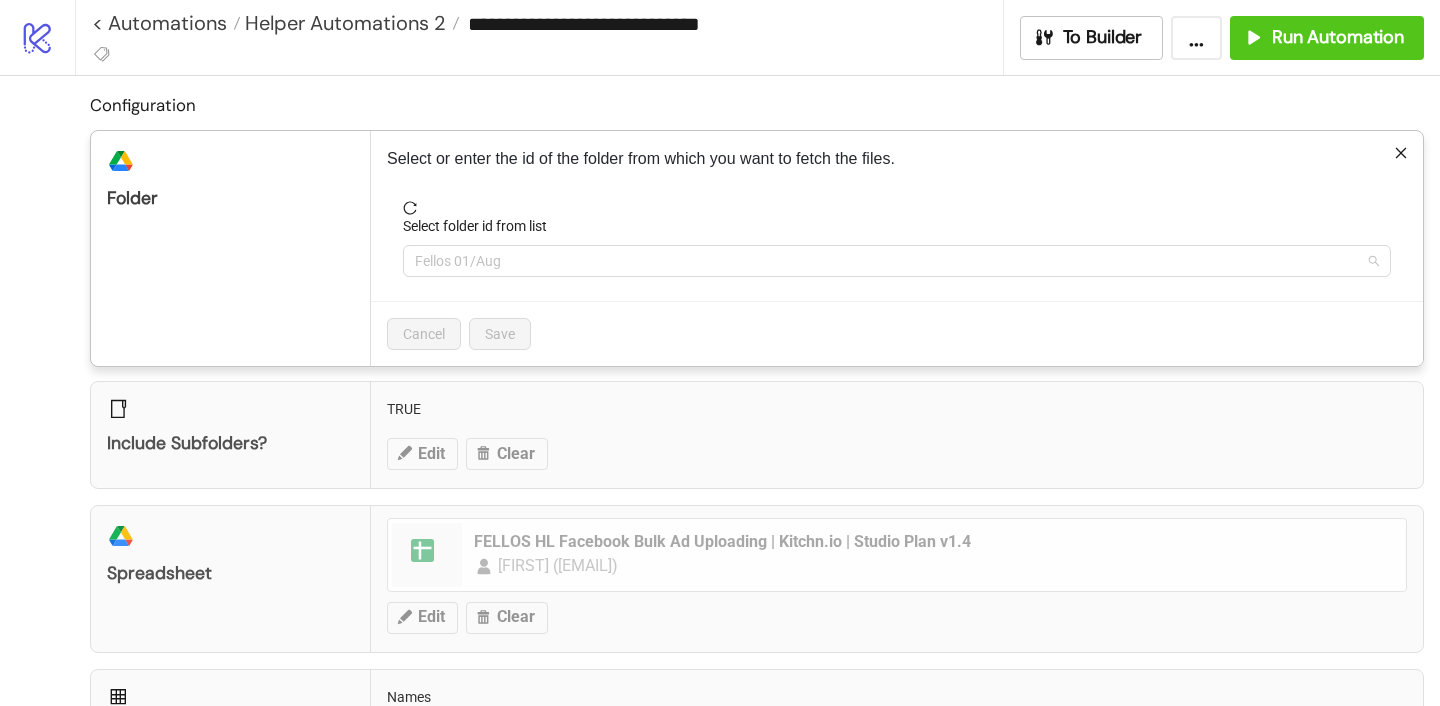 click on "Fellos 01/Aug" at bounding box center [897, 261] 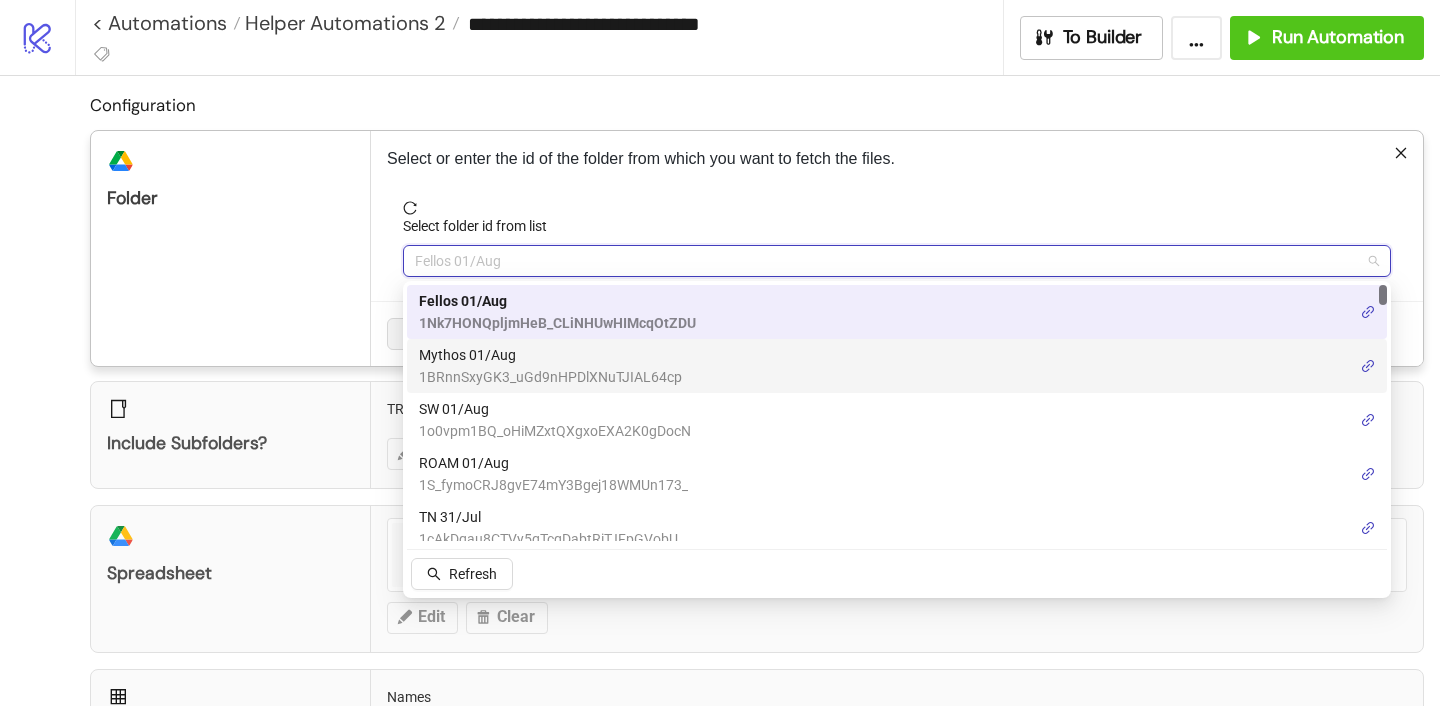 click on "Mythos 01/Aug" at bounding box center [550, 355] 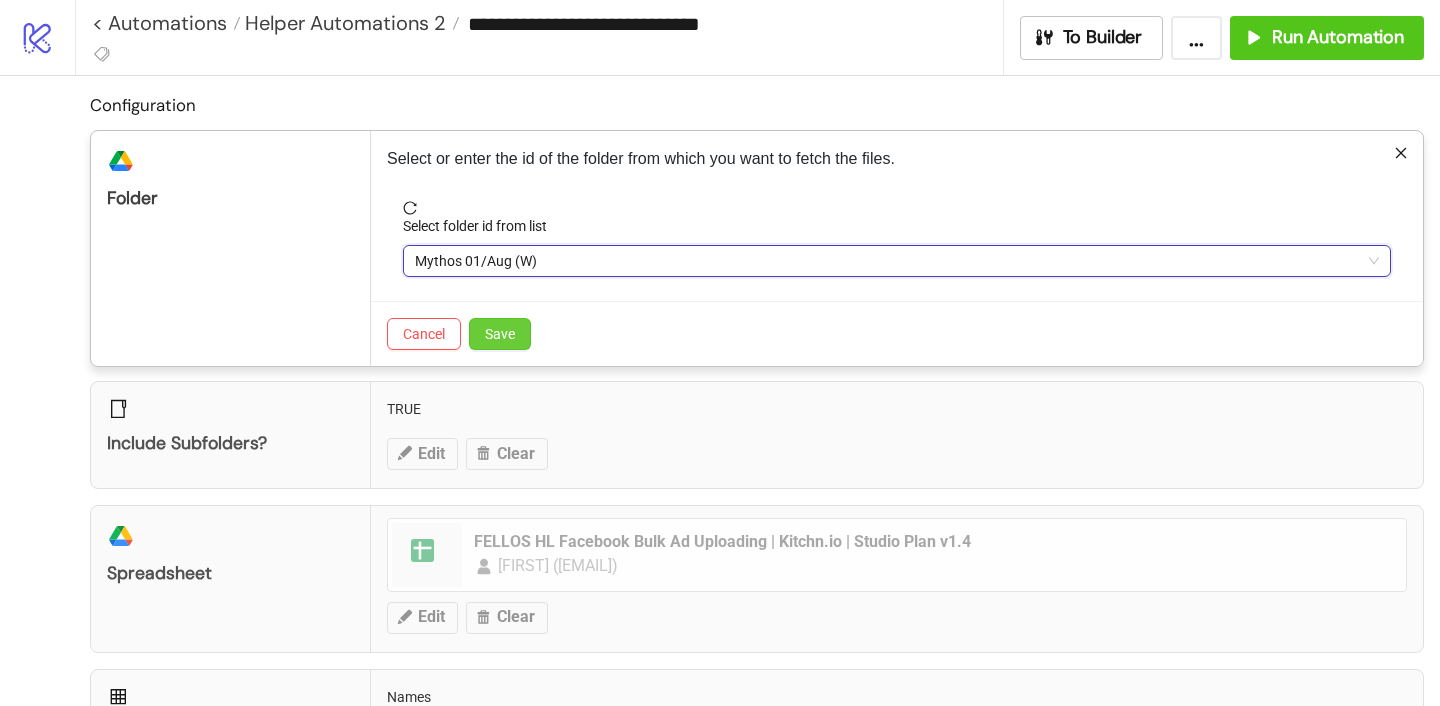 click on "Save" at bounding box center [500, 334] 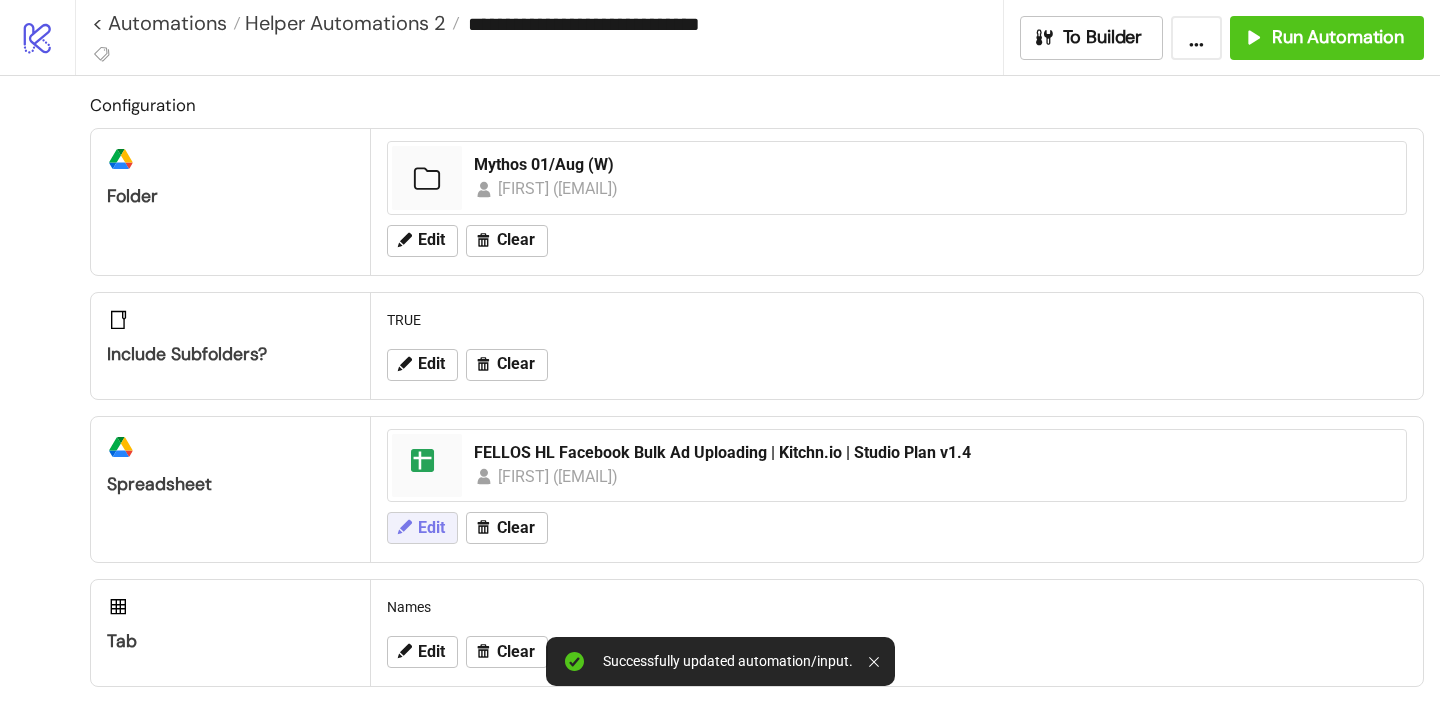 click on "Edit" at bounding box center (422, 528) 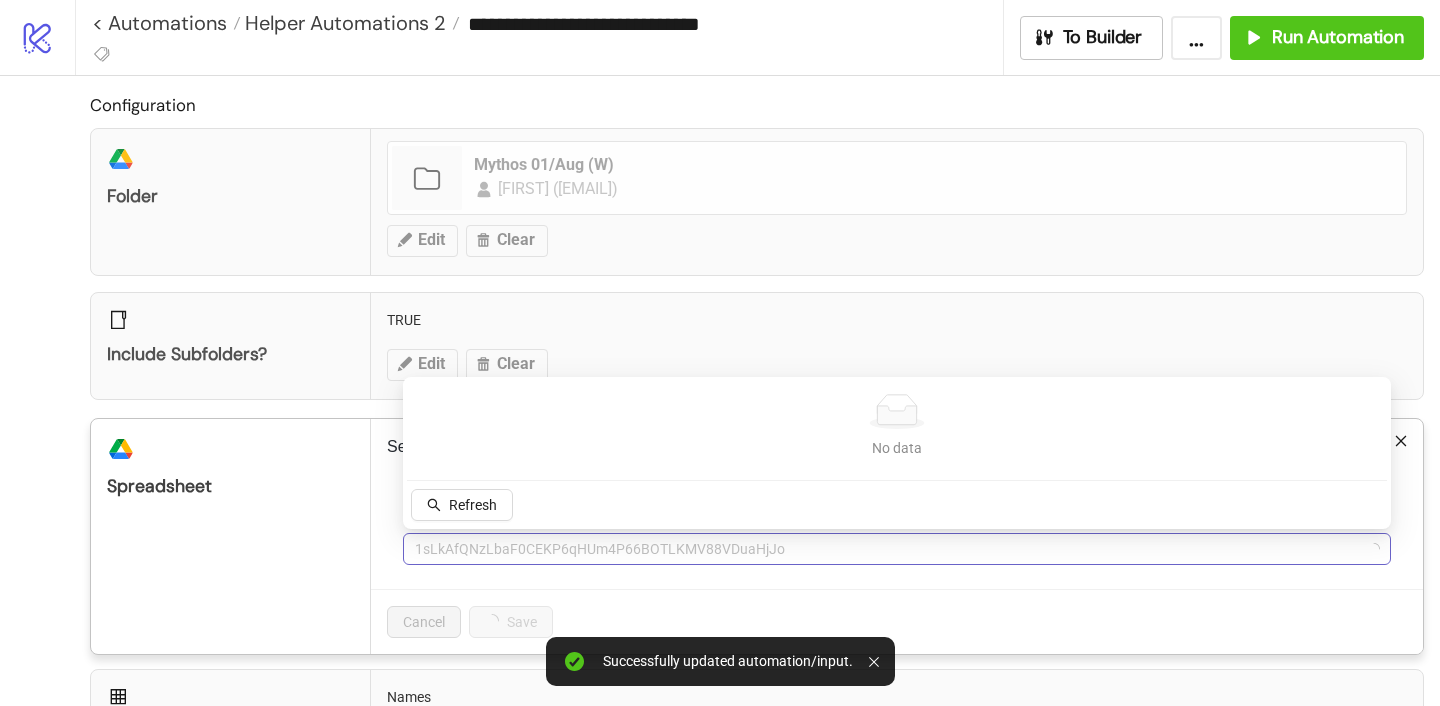 click on "1sLkAfQNzLbaF0CEKP6qHUm4P66BOTLKMV88VDuaHjJo" at bounding box center [897, 549] 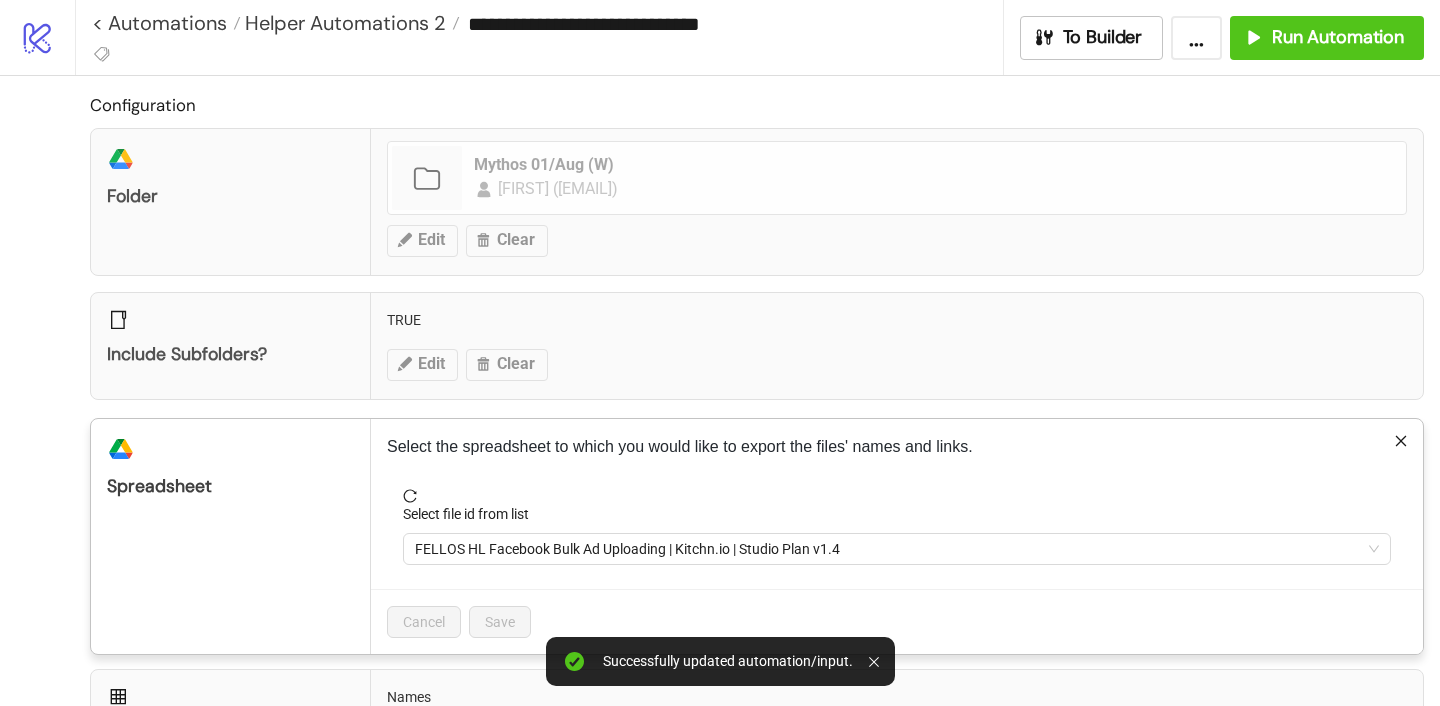 click on "FELLOS HL Facebook Bulk Ad Uploading | Kitchn.io | Studio Plan v1.4" at bounding box center [897, 549] 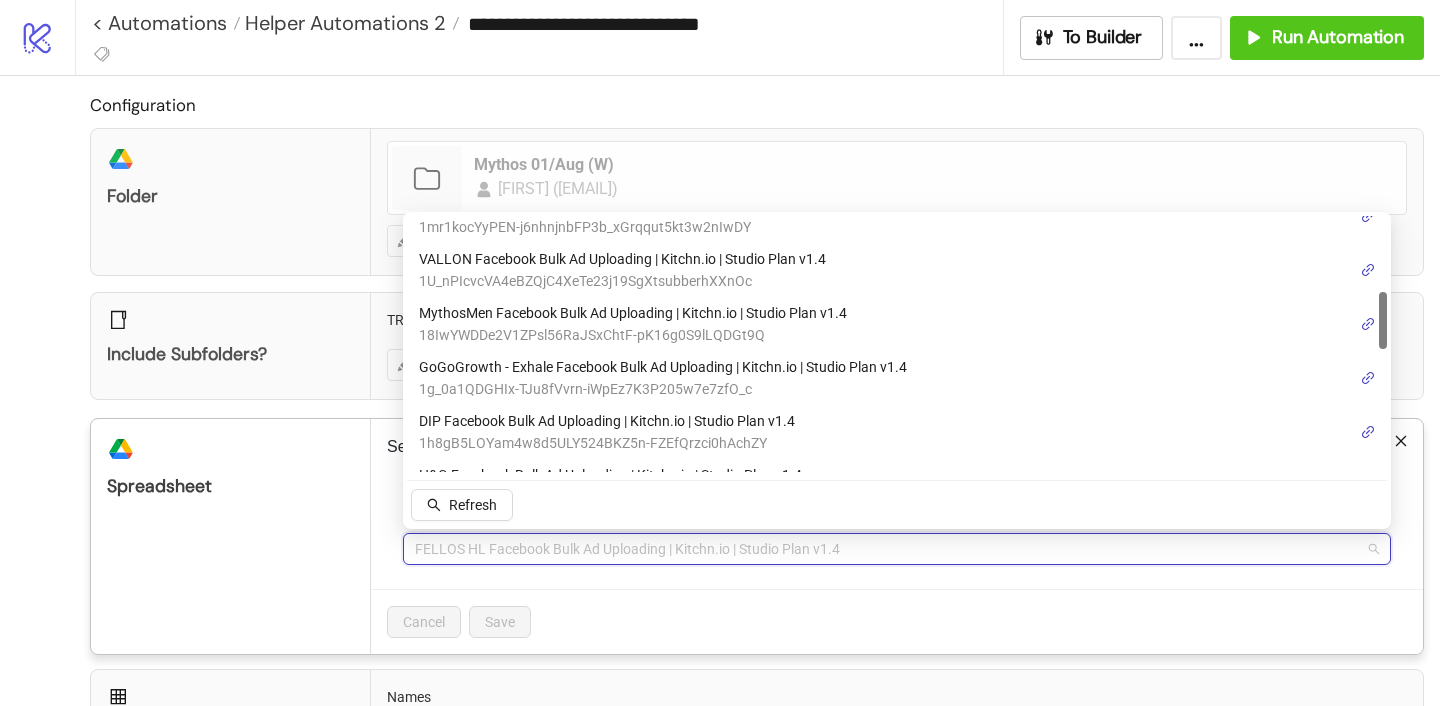 scroll, scrollTop: 330, scrollLeft: 0, axis: vertical 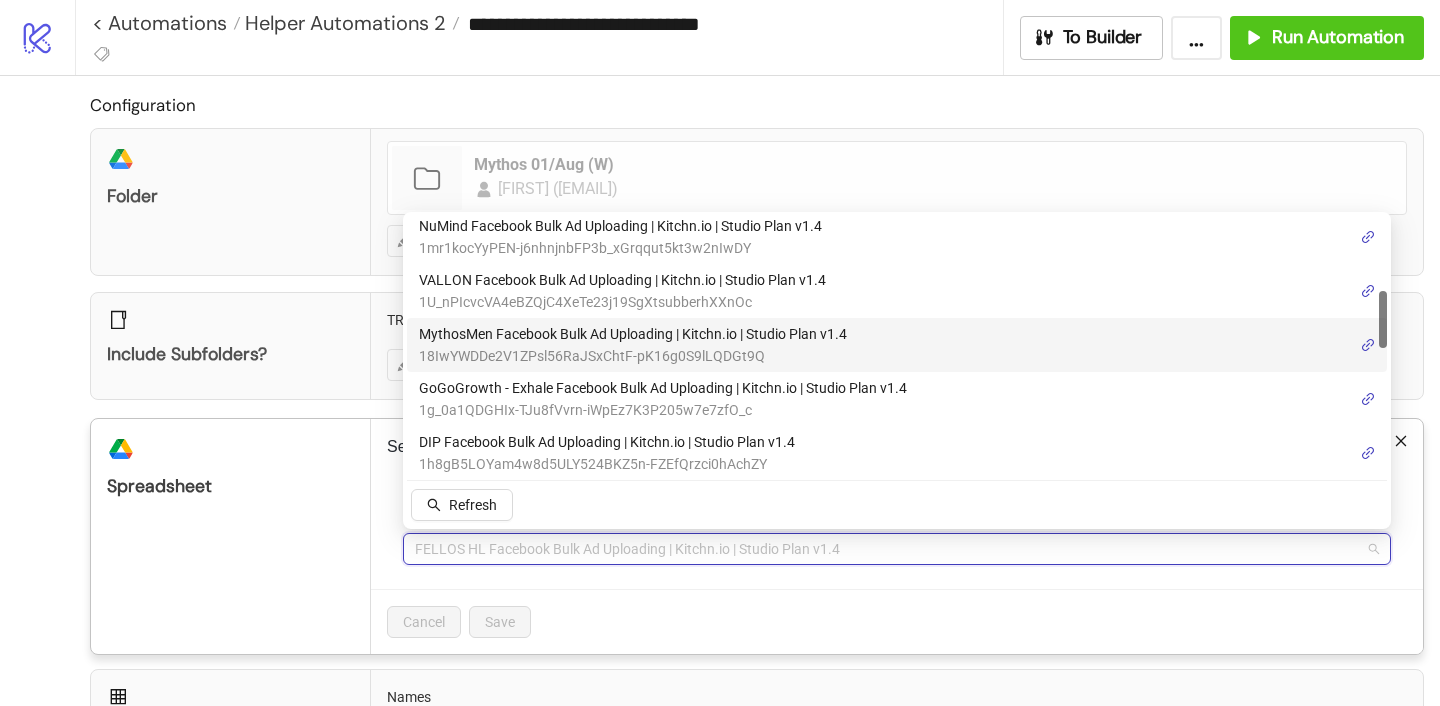 click on "18IwYWDDe2V1ZPsl56RaJSxChtF-pK16g0S9lLQDGt9Q" at bounding box center [633, 356] 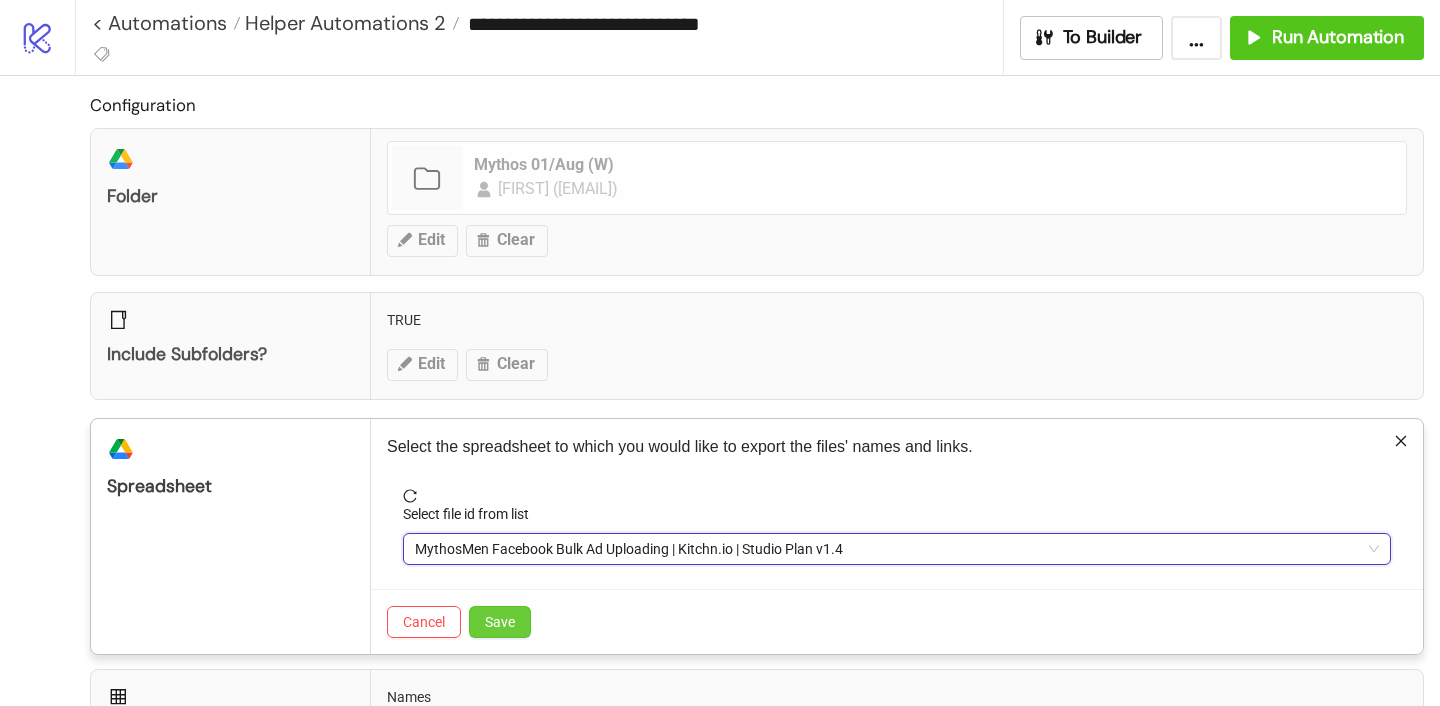 click on "Save" at bounding box center (500, 622) 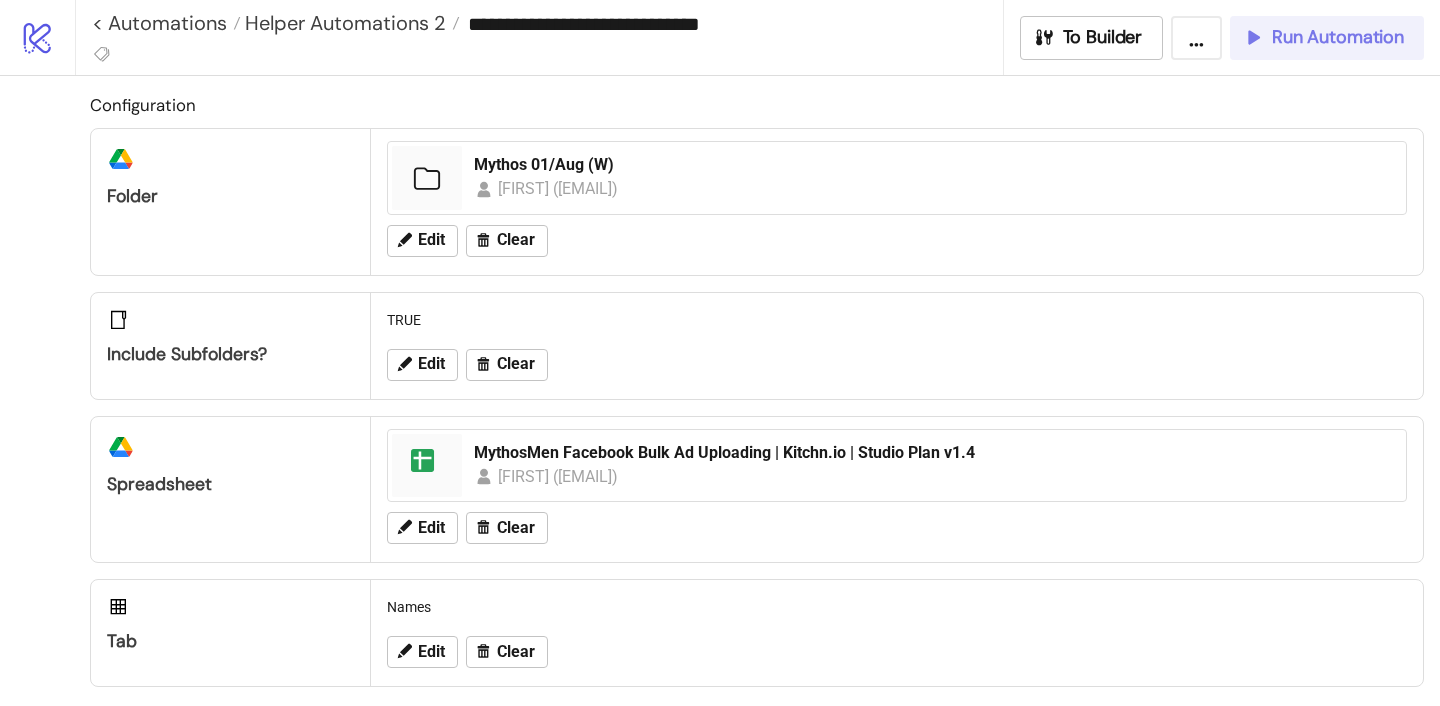 click on "Run Automation" at bounding box center [1338, 37] 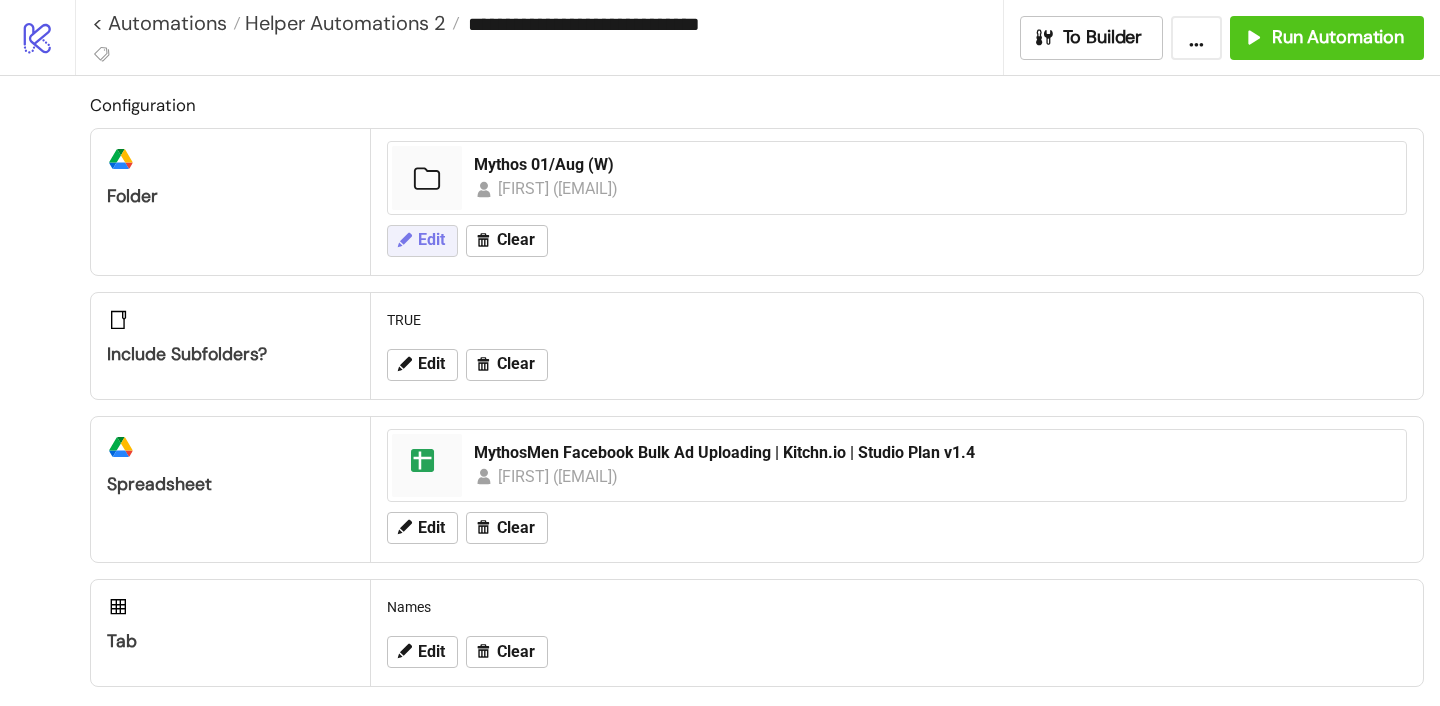 click on "Edit" at bounding box center (422, 241) 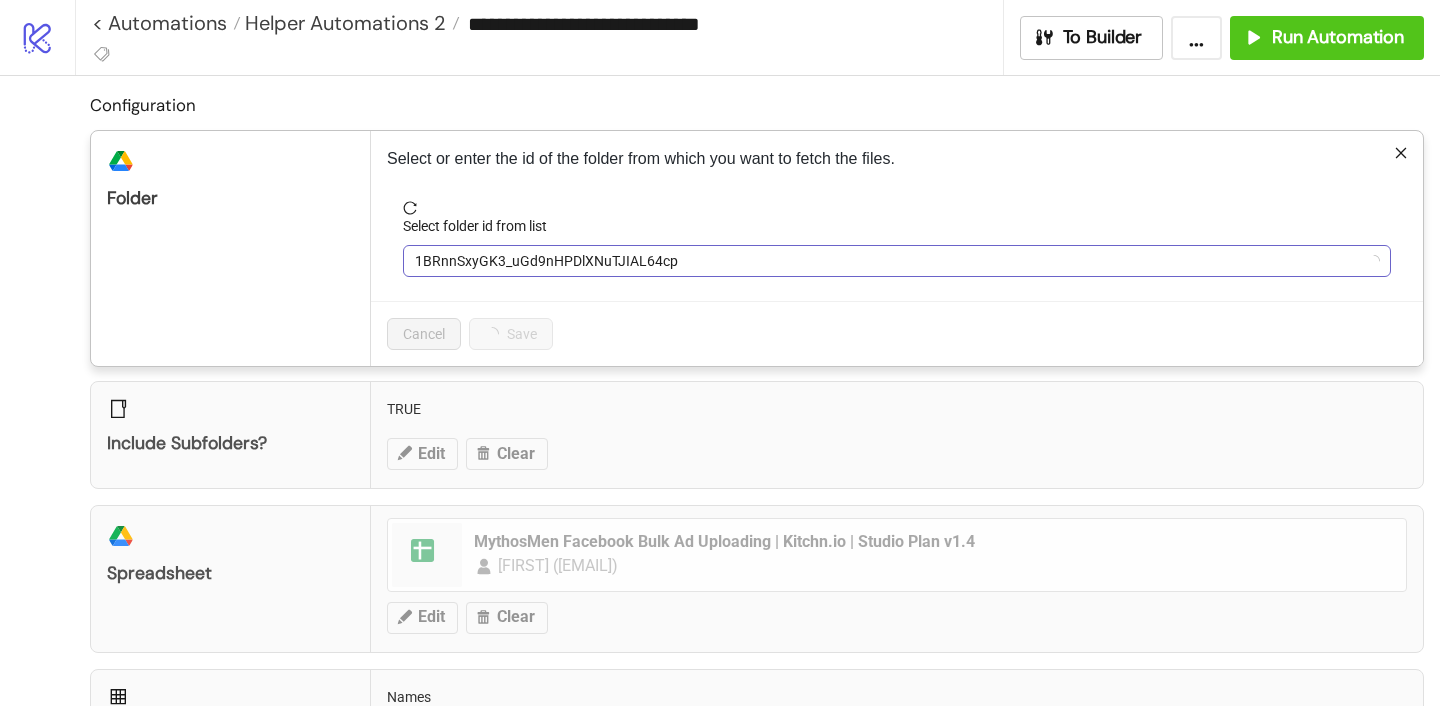 click on "1BRnnSxyGK3_uGd9nHPDlXNuTJIAL64cp" at bounding box center (897, 261) 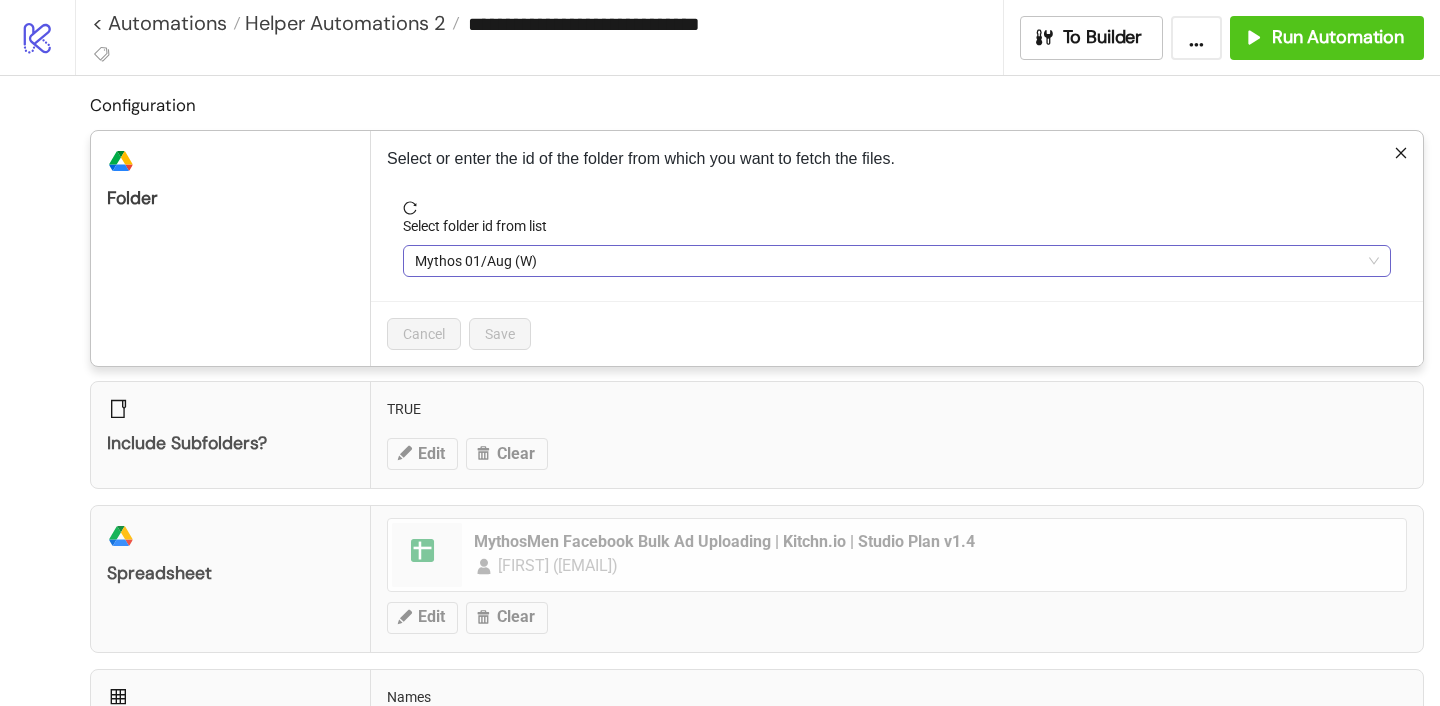 click on "Mythos 01/Aug (W)" at bounding box center [897, 261] 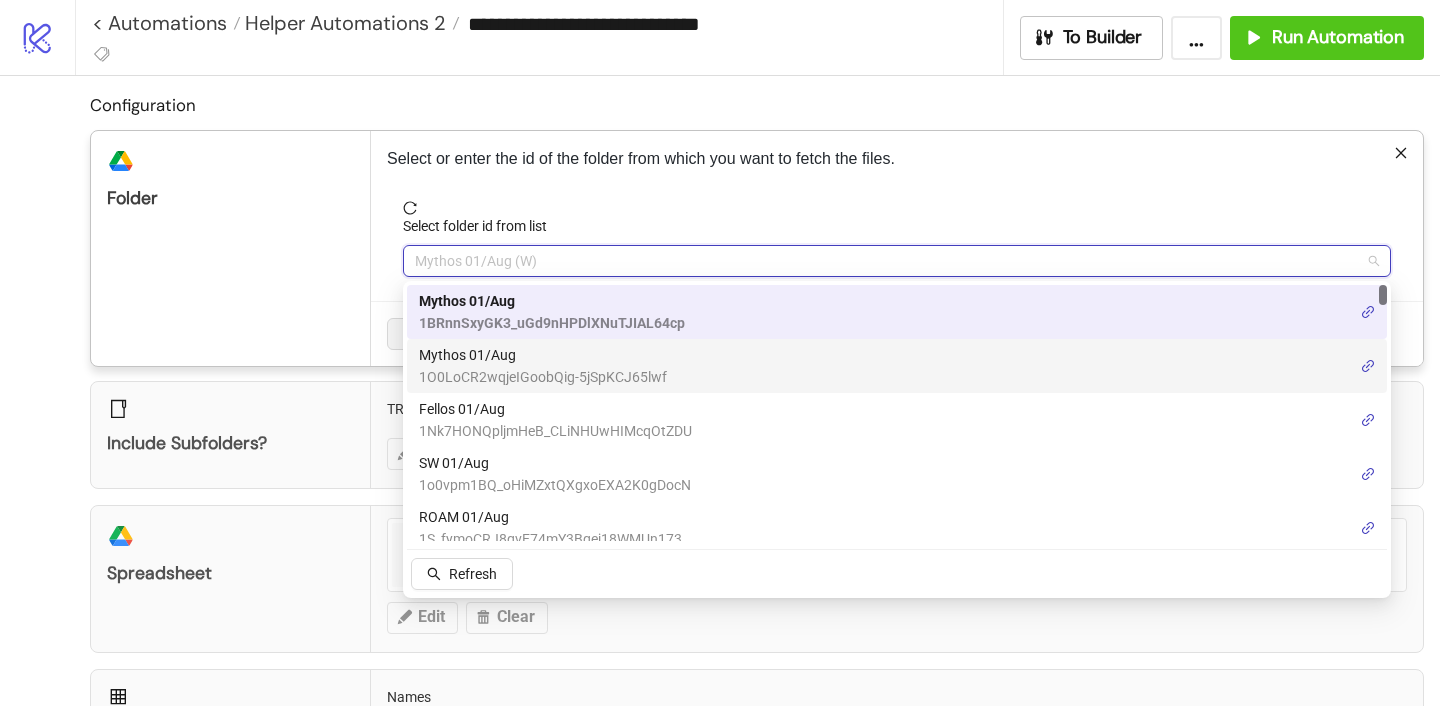 click on "1O0LoCR2wqjeIGoobQig-5jSpKCJ65lwf" at bounding box center [543, 377] 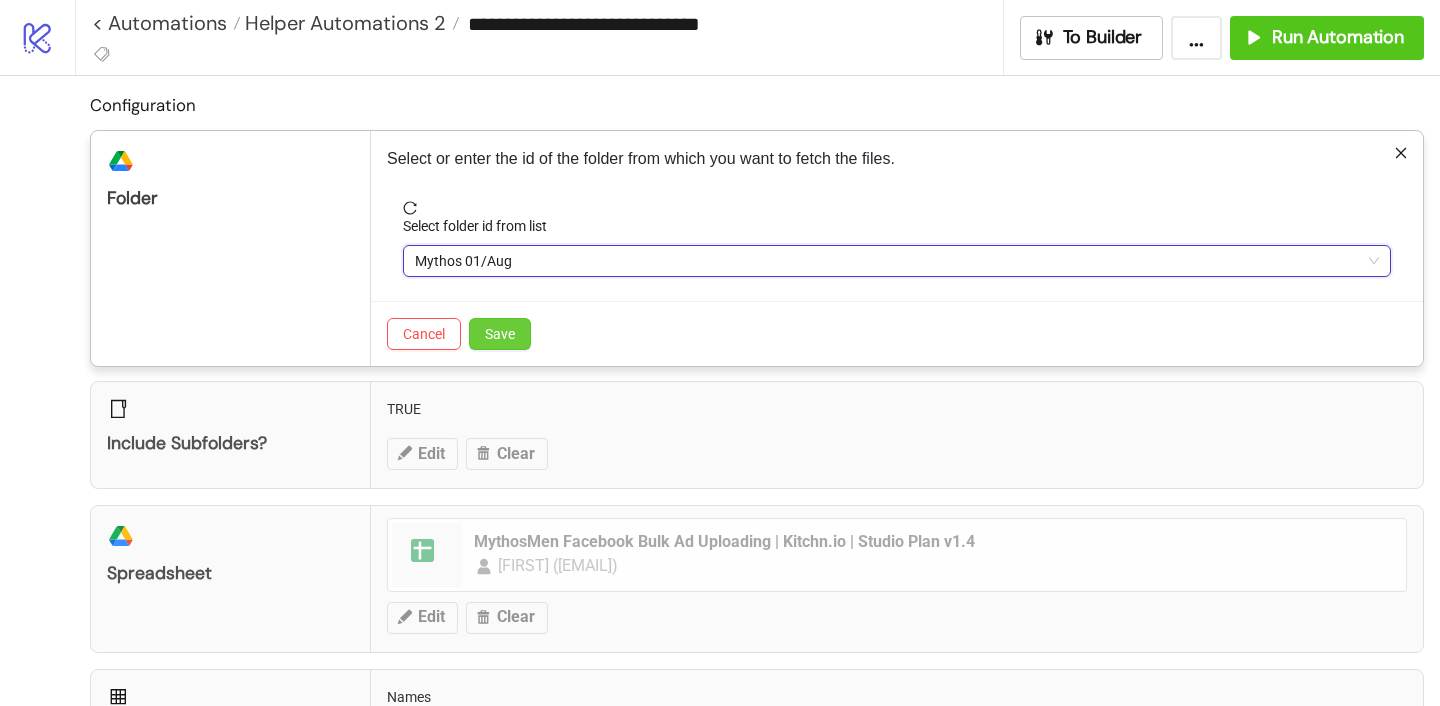 click on "Save" at bounding box center (500, 334) 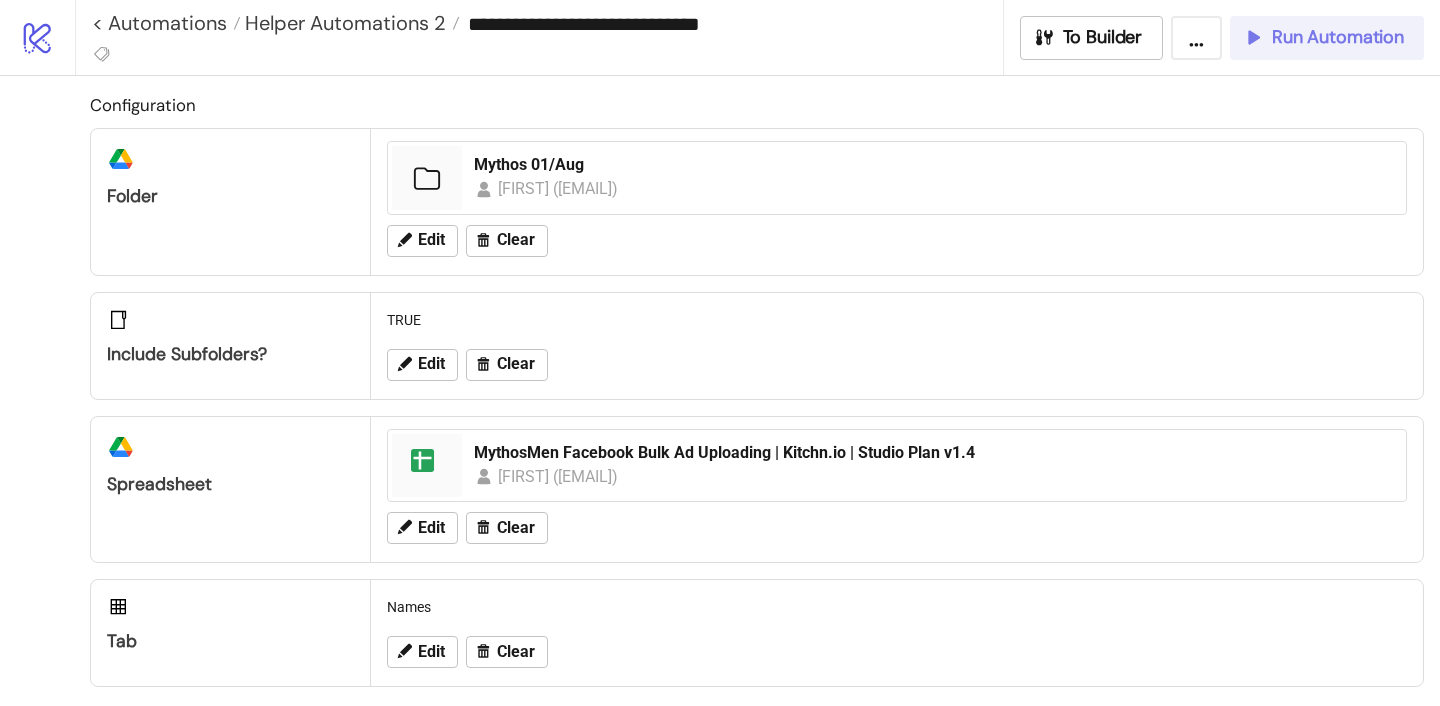click on "Run Automation" at bounding box center [1338, 37] 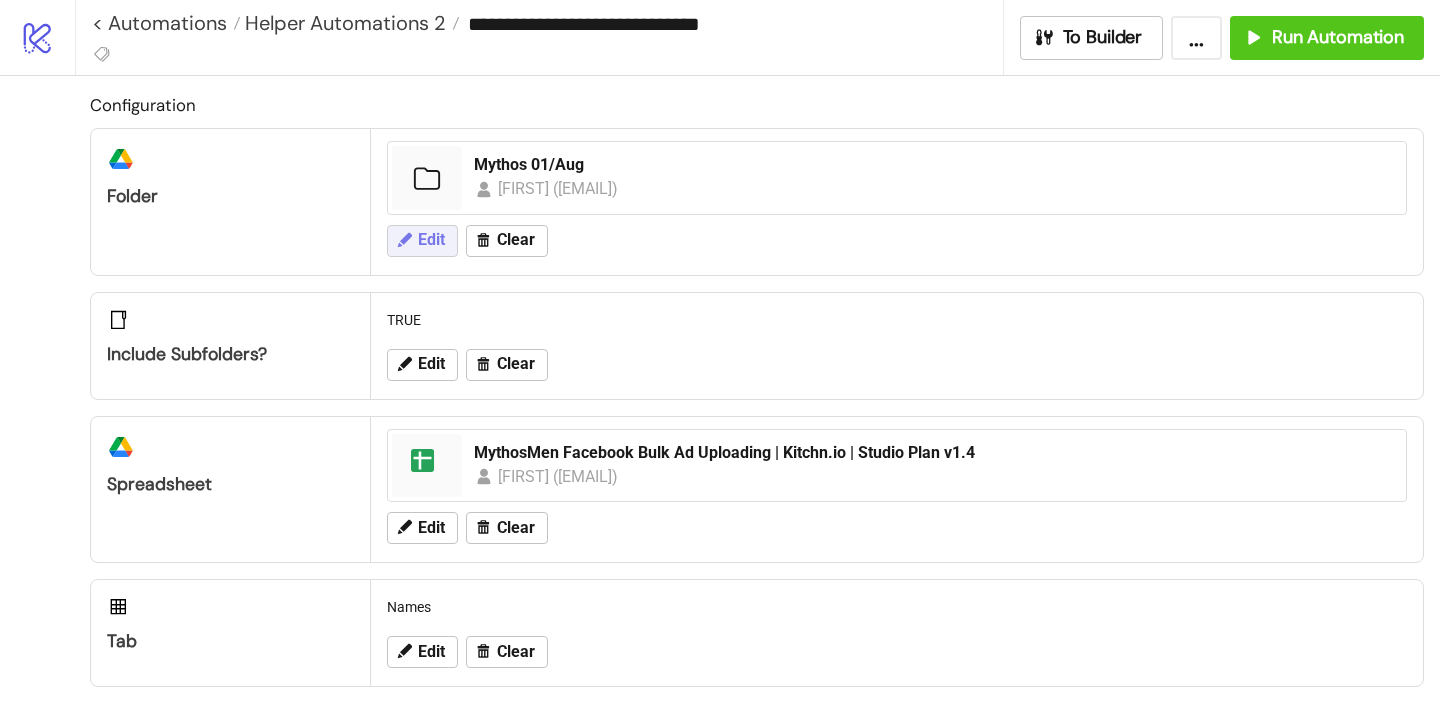 click on "Edit" at bounding box center [431, 240] 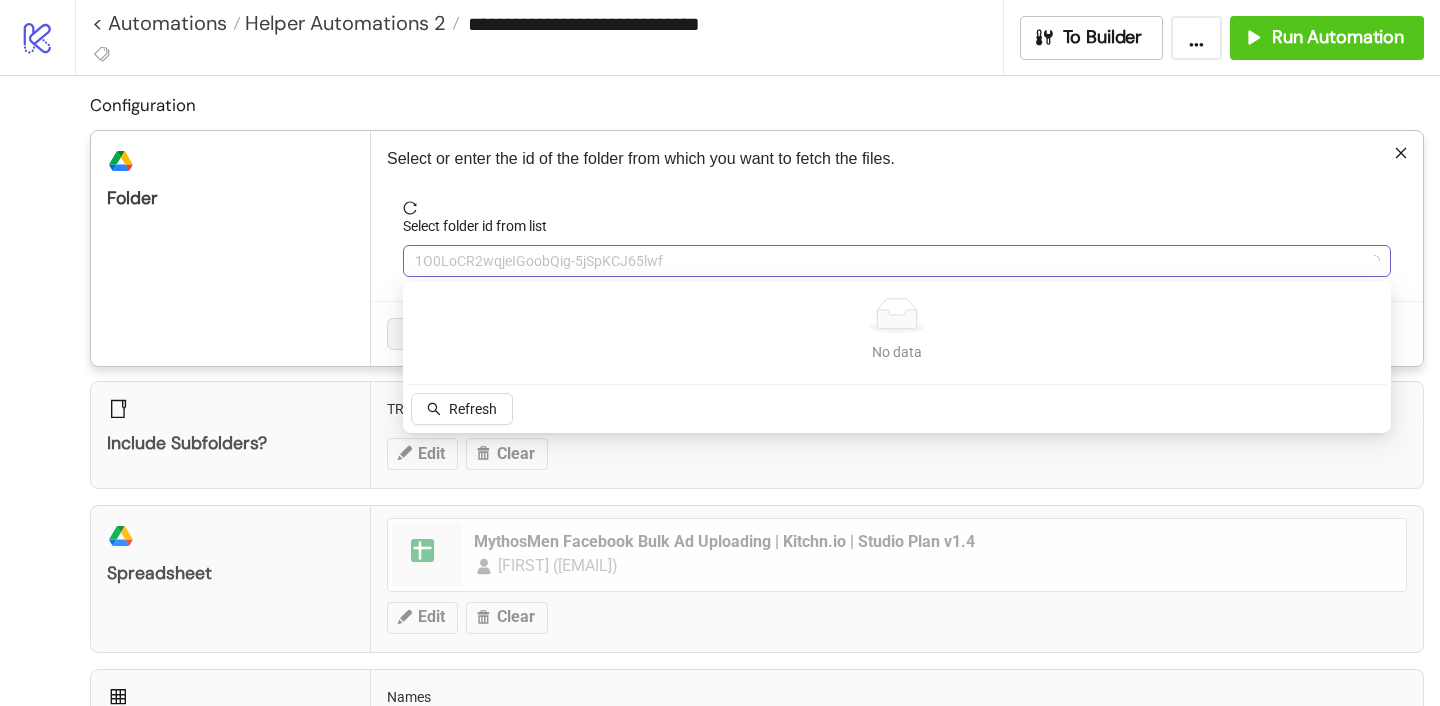 click on "1O0LoCR2wqjeIGoobQig-5jSpKCJ65lwf" at bounding box center [897, 261] 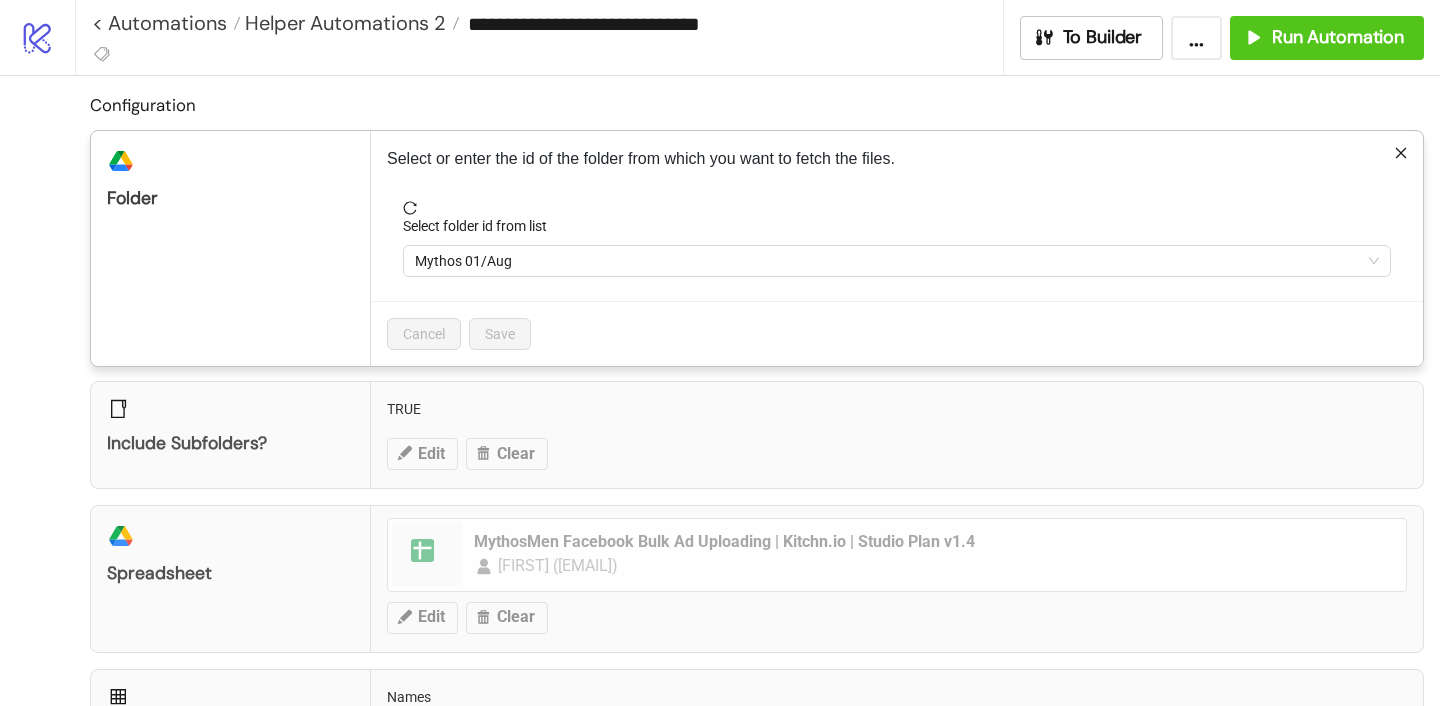 click on "Mythos 01/Aug" at bounding box center [897, 261] 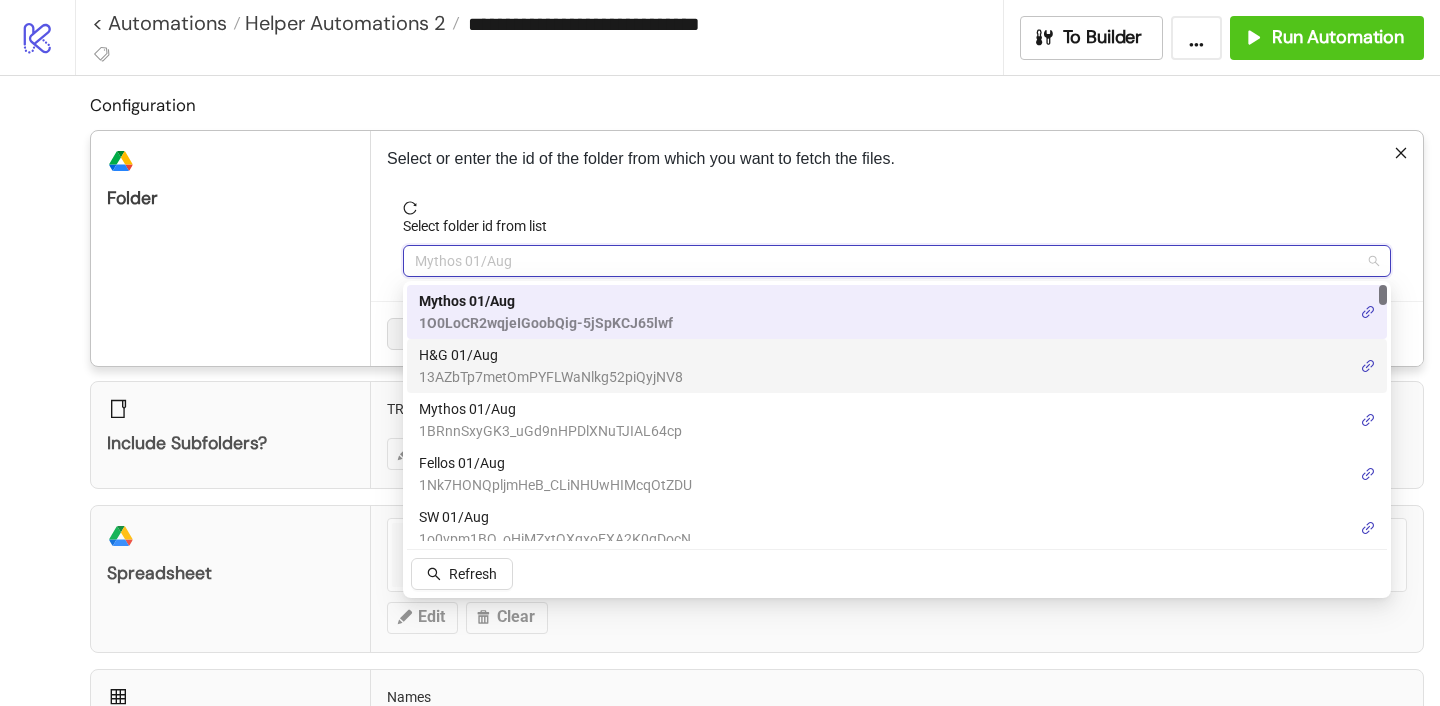 click on "13AZbTp7metOmPYFLWaNlkg52piQyjNV8" at bounding box center [551, 377] 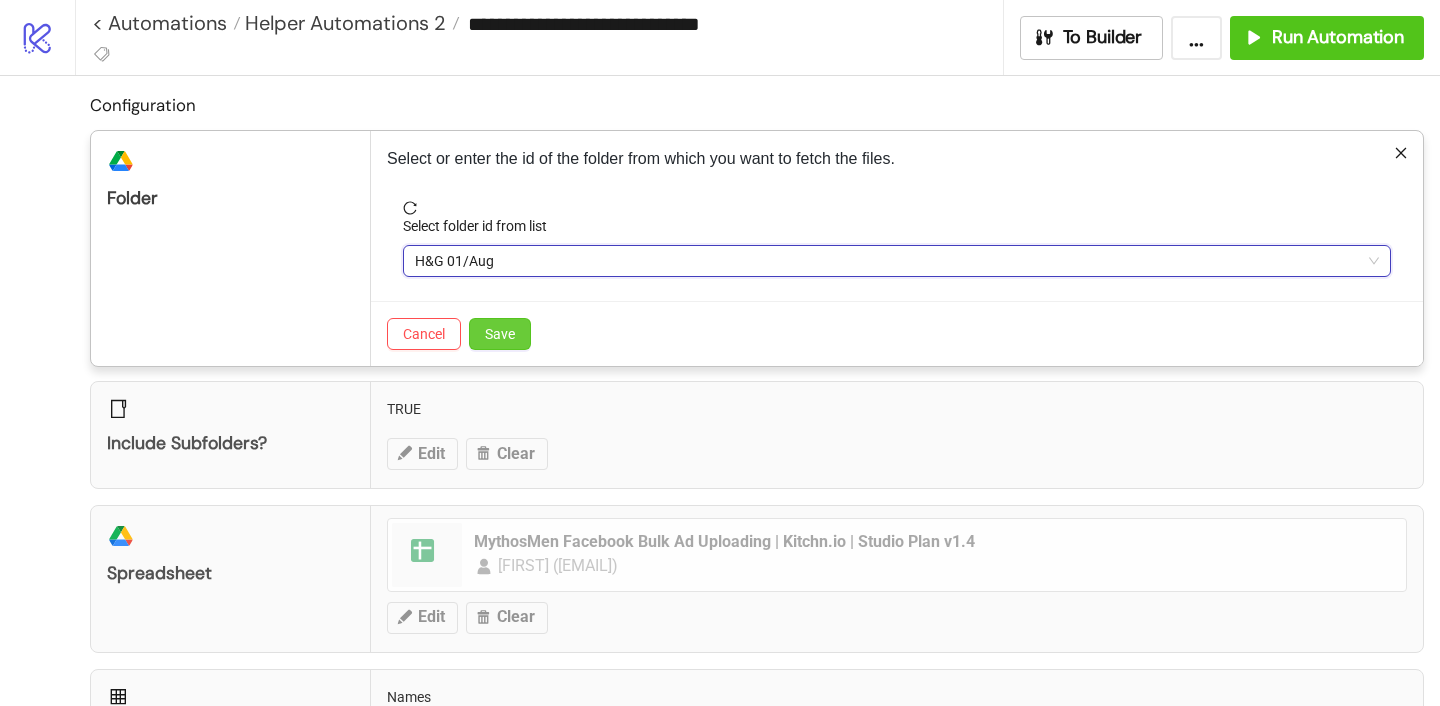 click on "Save" at bounding box center [500, 334] 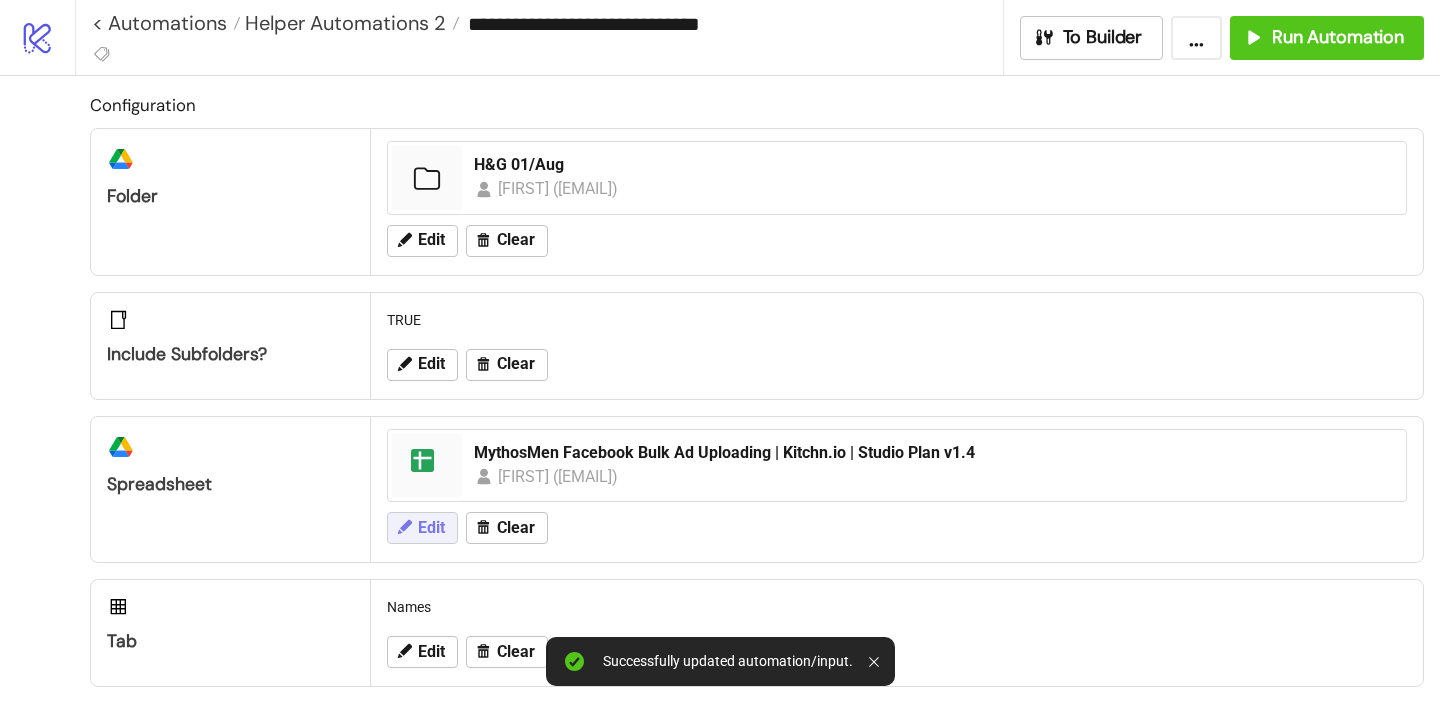 click on "Edit" at bounding box center (431, 528) 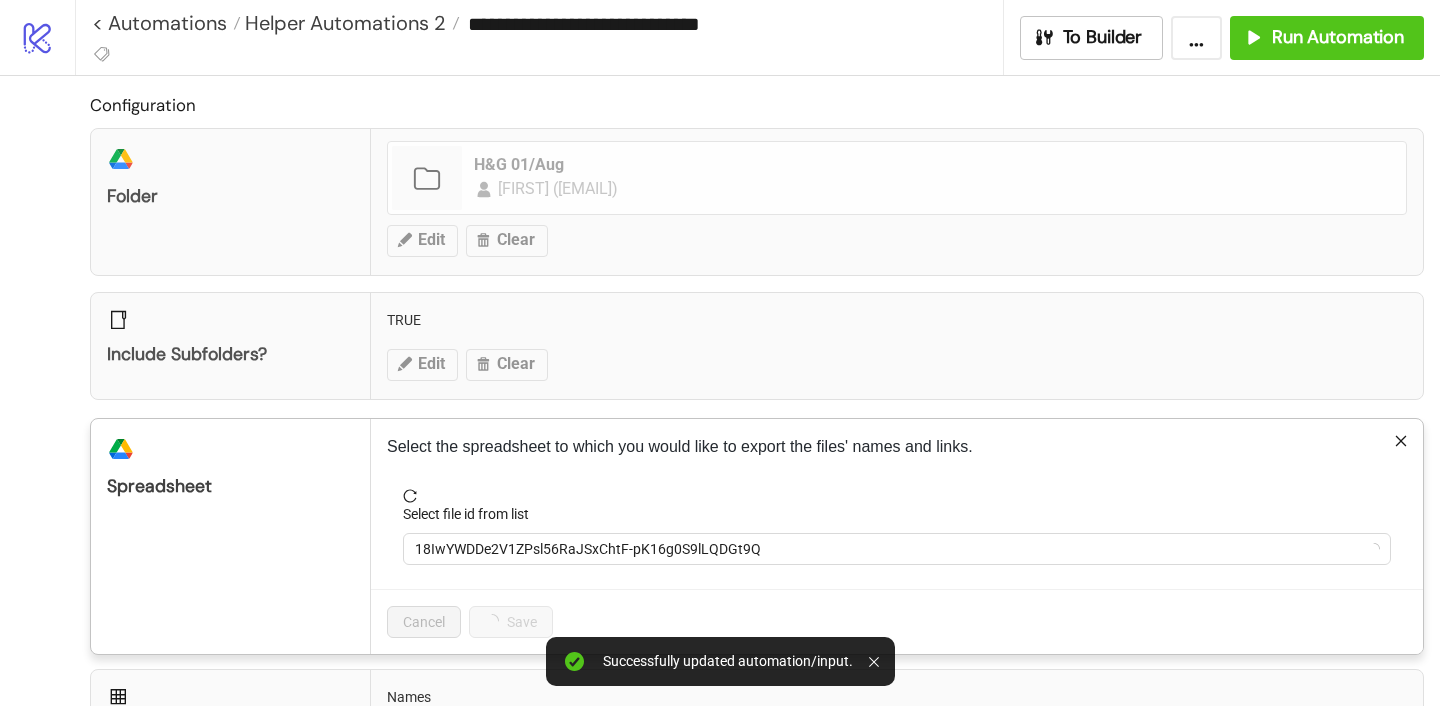 click on "Select file id from list [ID]" at bounding box center (897, 539) 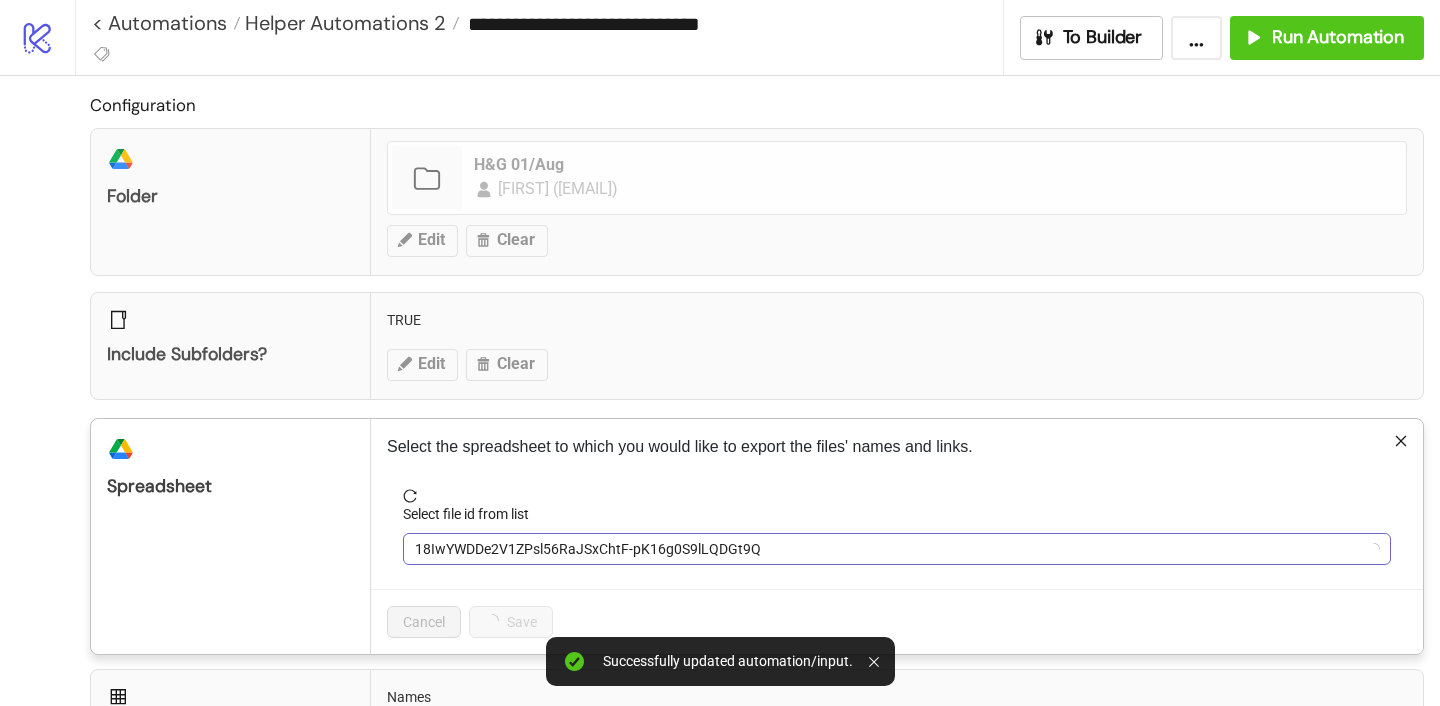 click on "18IwYWDDe2V1ZPsl56RaJSxChtF-pK16g0S9lLQDGt9Q" at bounding box center [897, 549] 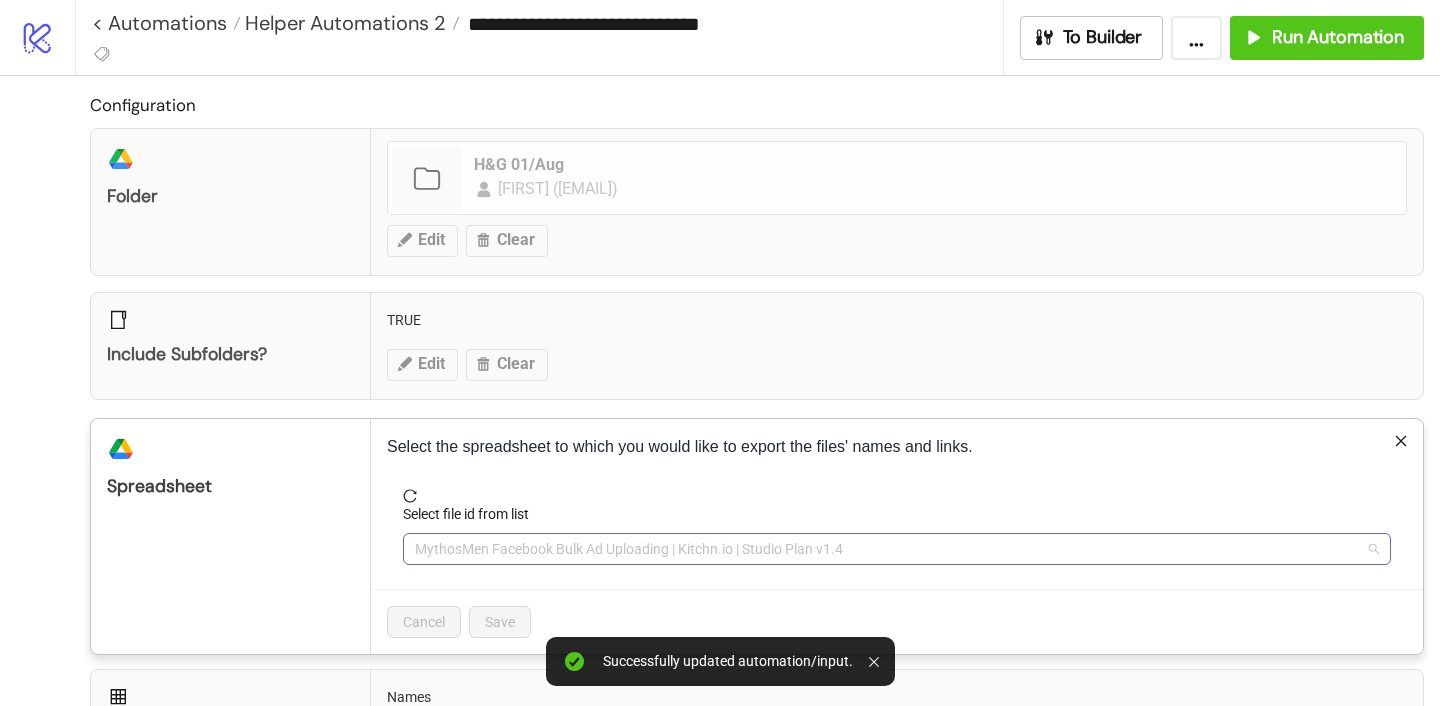 click on "MythosMen Facebook Bulk Ad Uploading | Kitchn.io | Studio Plan v1.4" at bounding box center [897, 549] 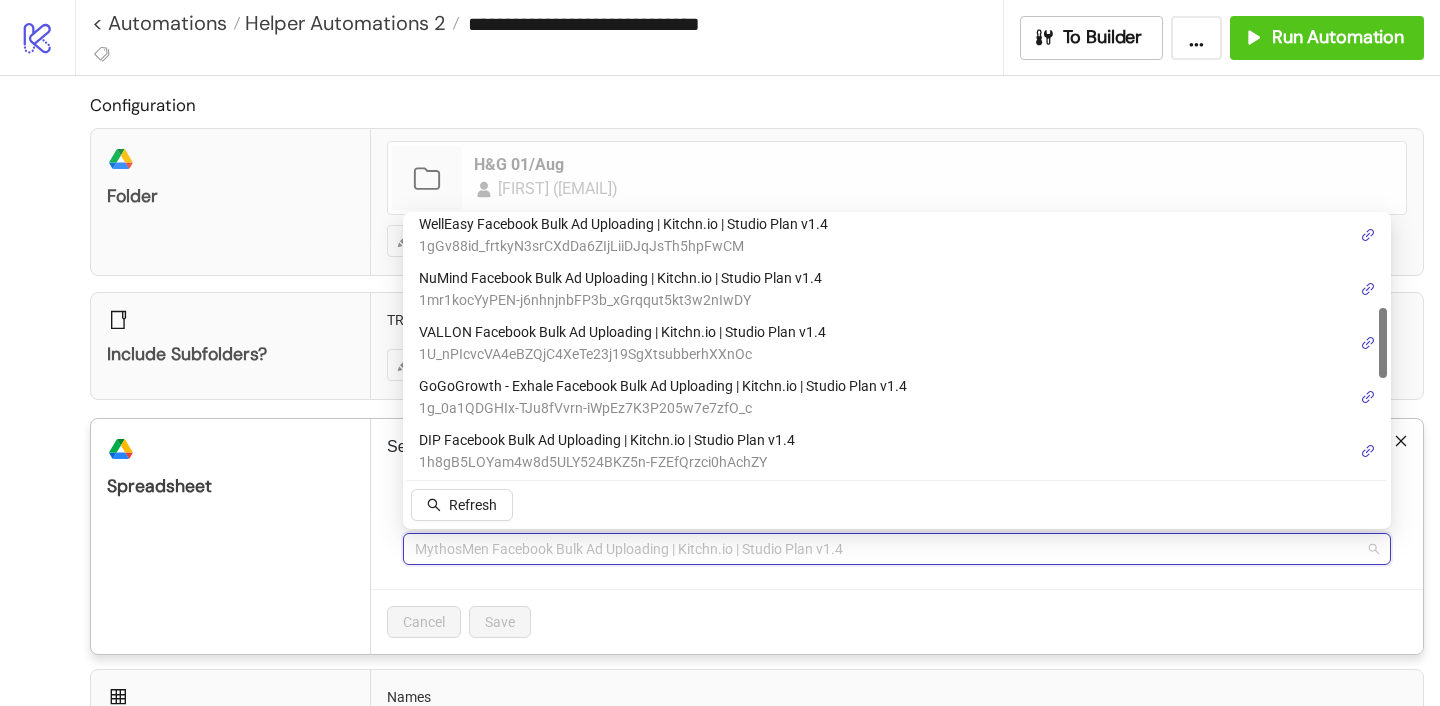 scroll, scrollTop: 502, scrollLeft: 0, axis: vertical 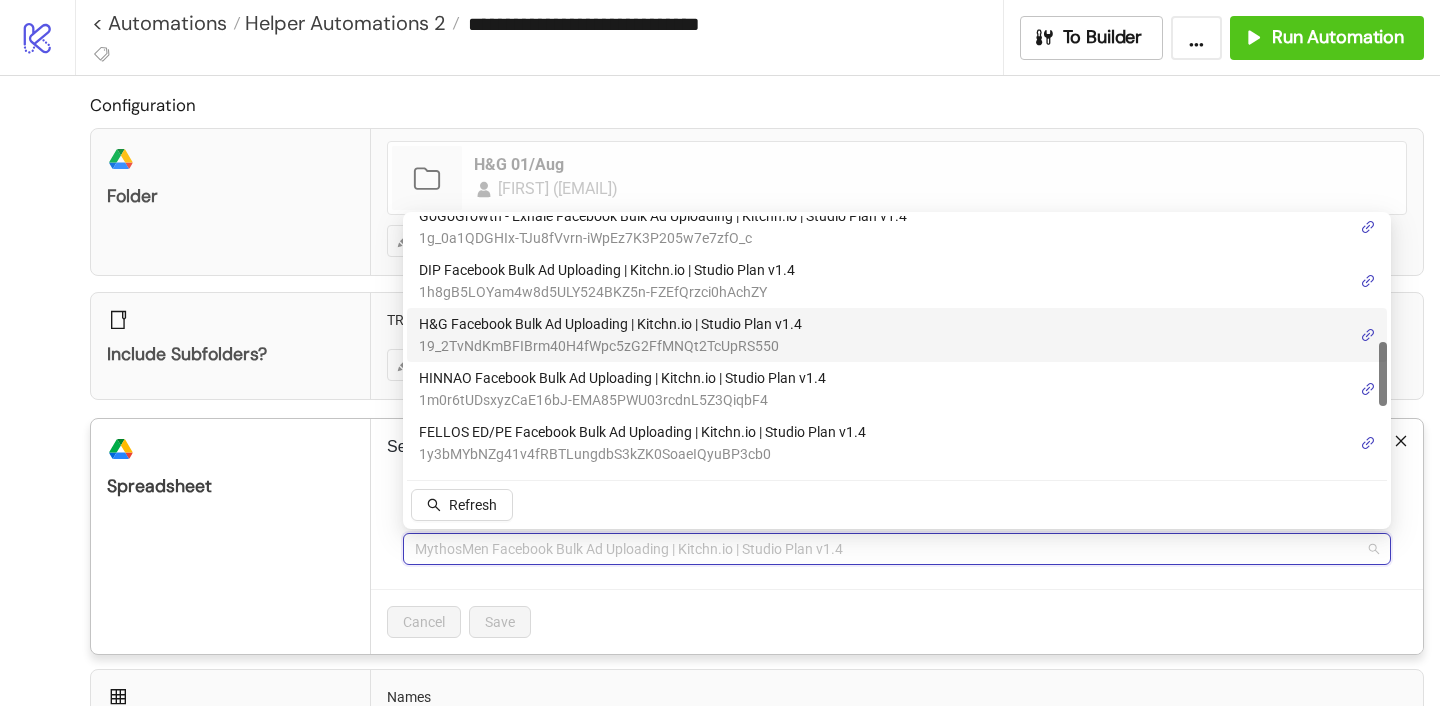 click on "H&G Facebook Bulk Ad Uploading | Kitchn.io | Studio Plan v1.4" at bounding box center (610, 324) 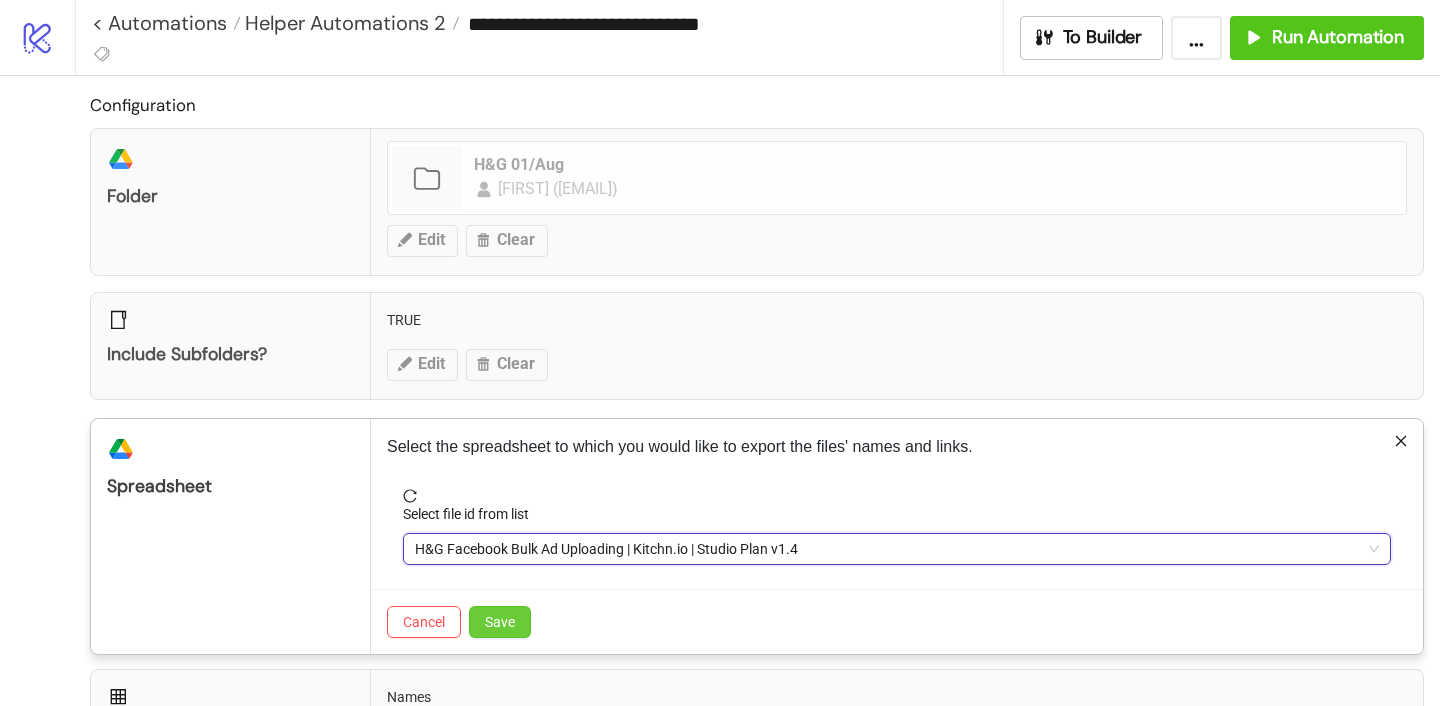 click on "Save" at bounding box center [500, 622] 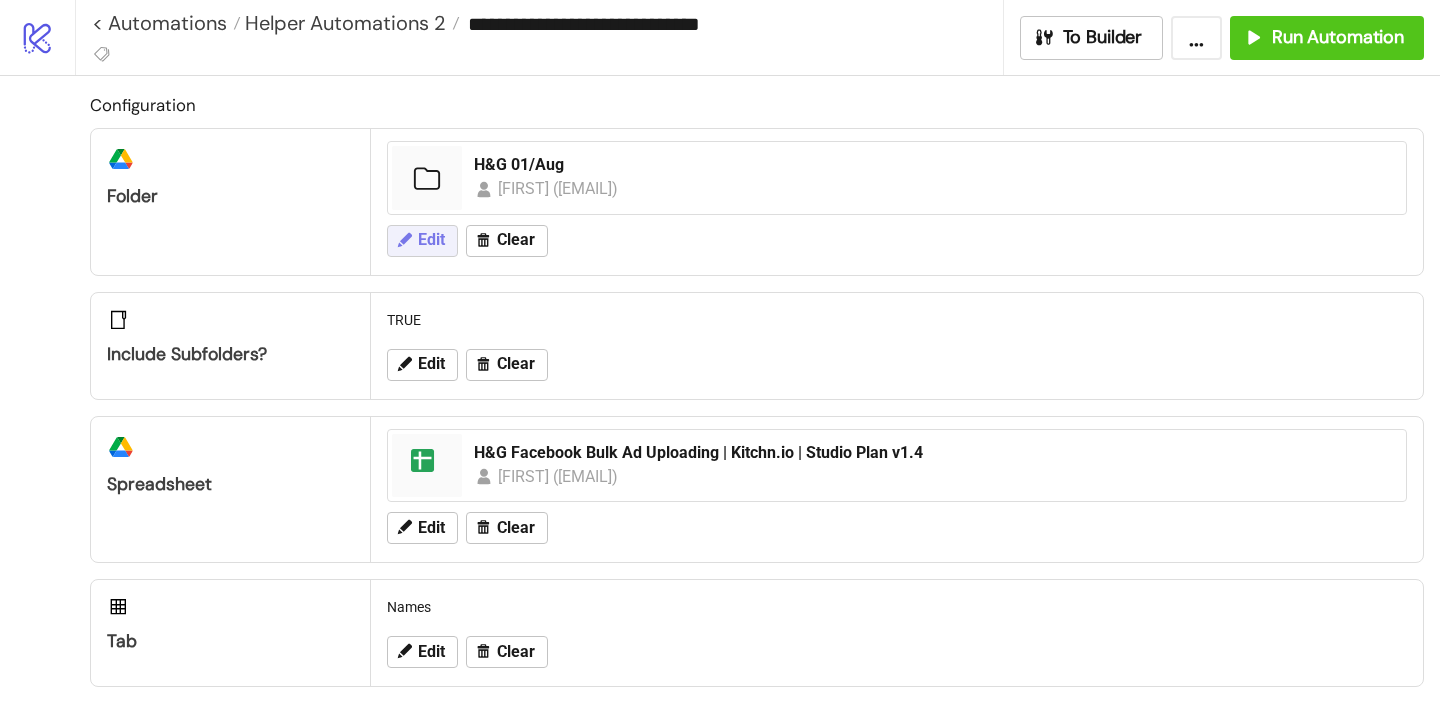 click on "Edit" at bounding box center (431, 240) 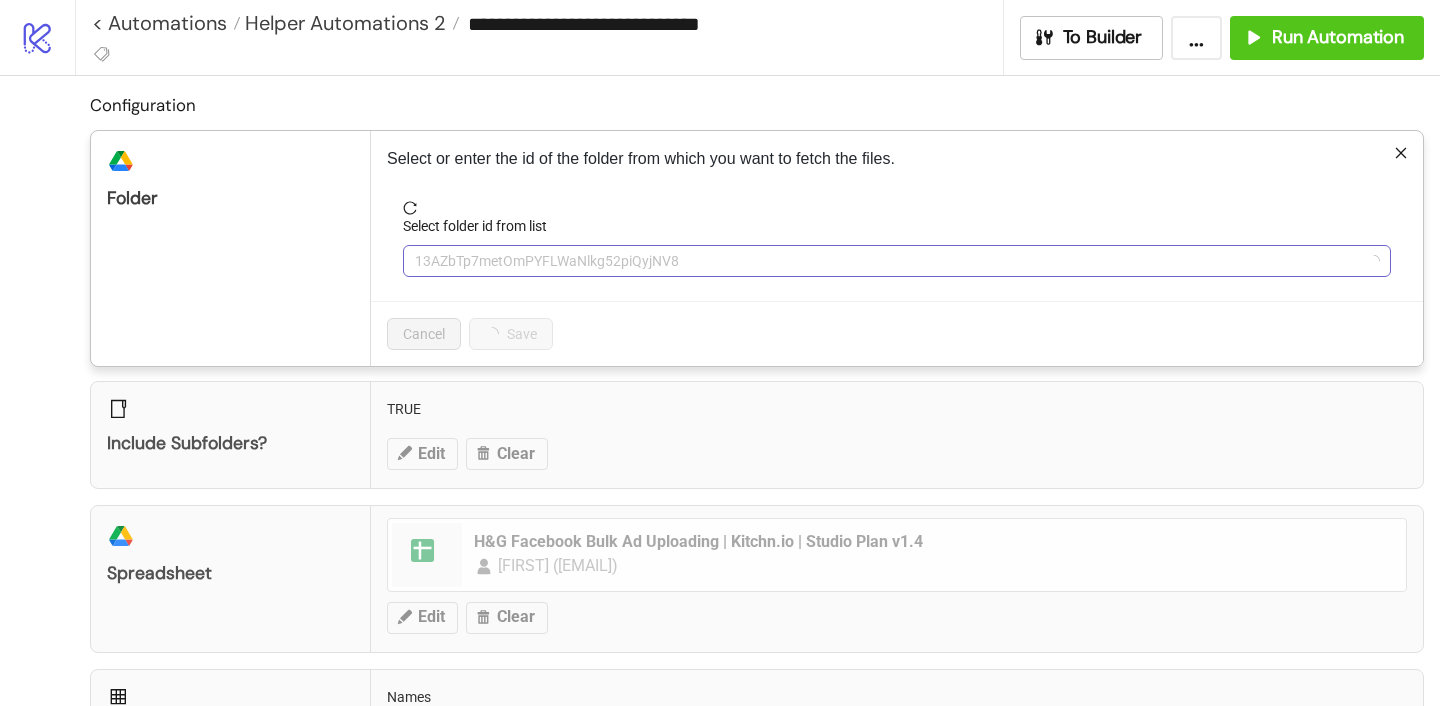click on "13AZbTp7metOmPYFLWaNlkg52piQyjNV8" at bounding box center (897, 261) 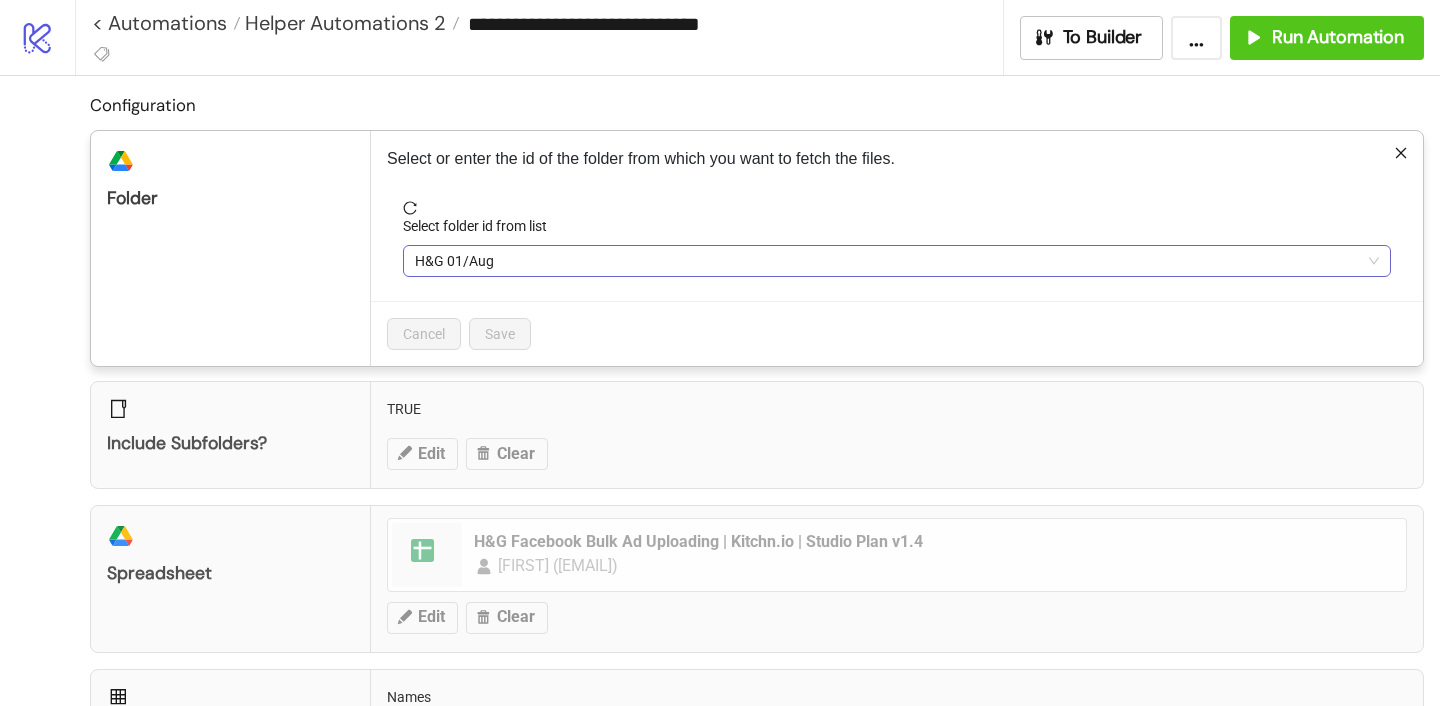 click on "H&G 01/Aug" at bounding box center (897, 261) 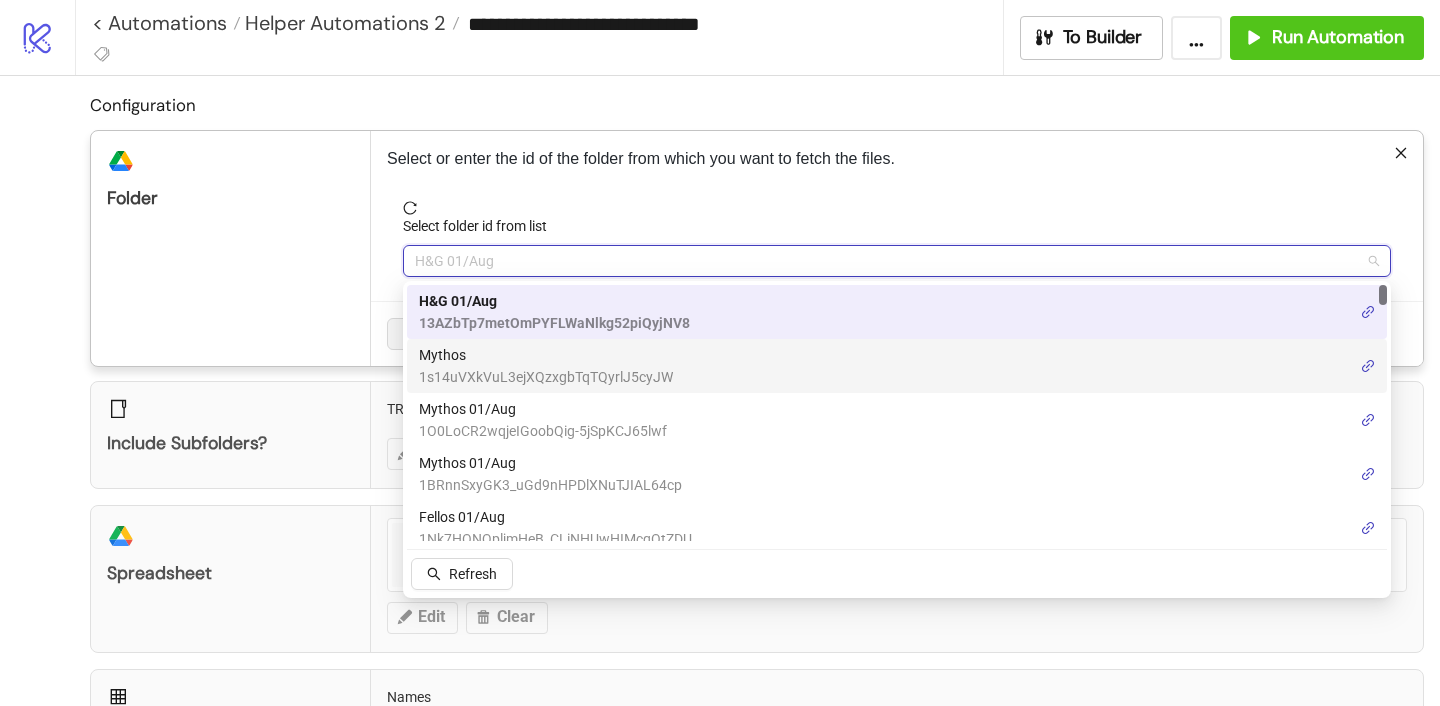 click on "Mythos" at bounding box center [546, 355] 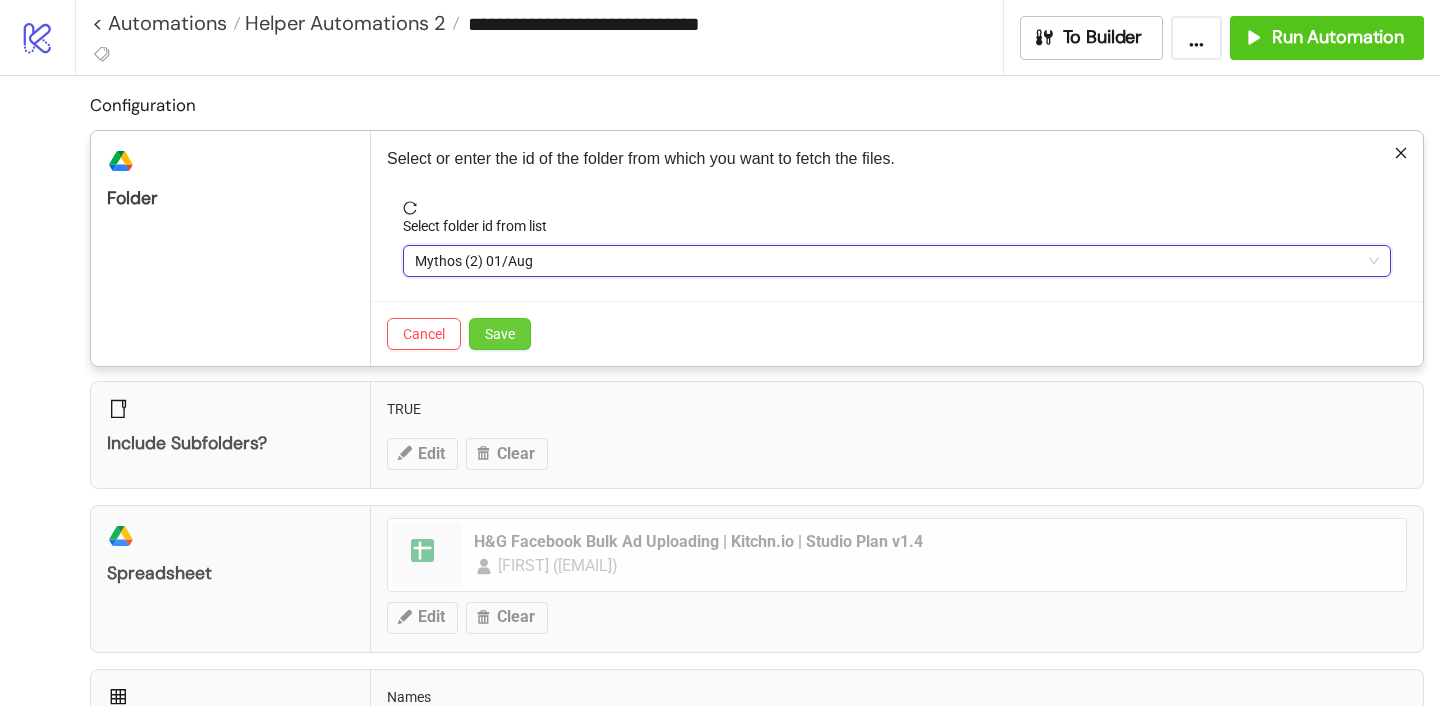 click on "Save" at bounding box center [500, 334] 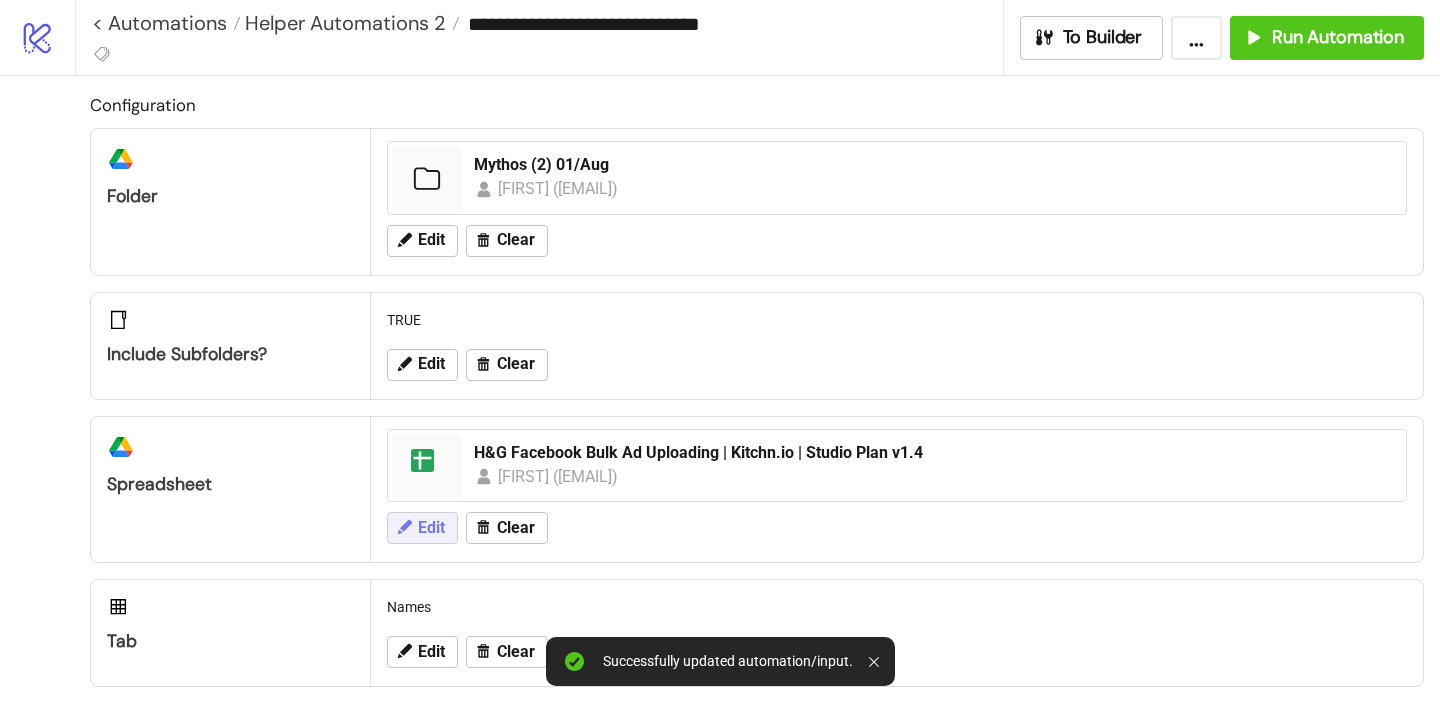 click on "Edit" at bounding box center (431, 528) 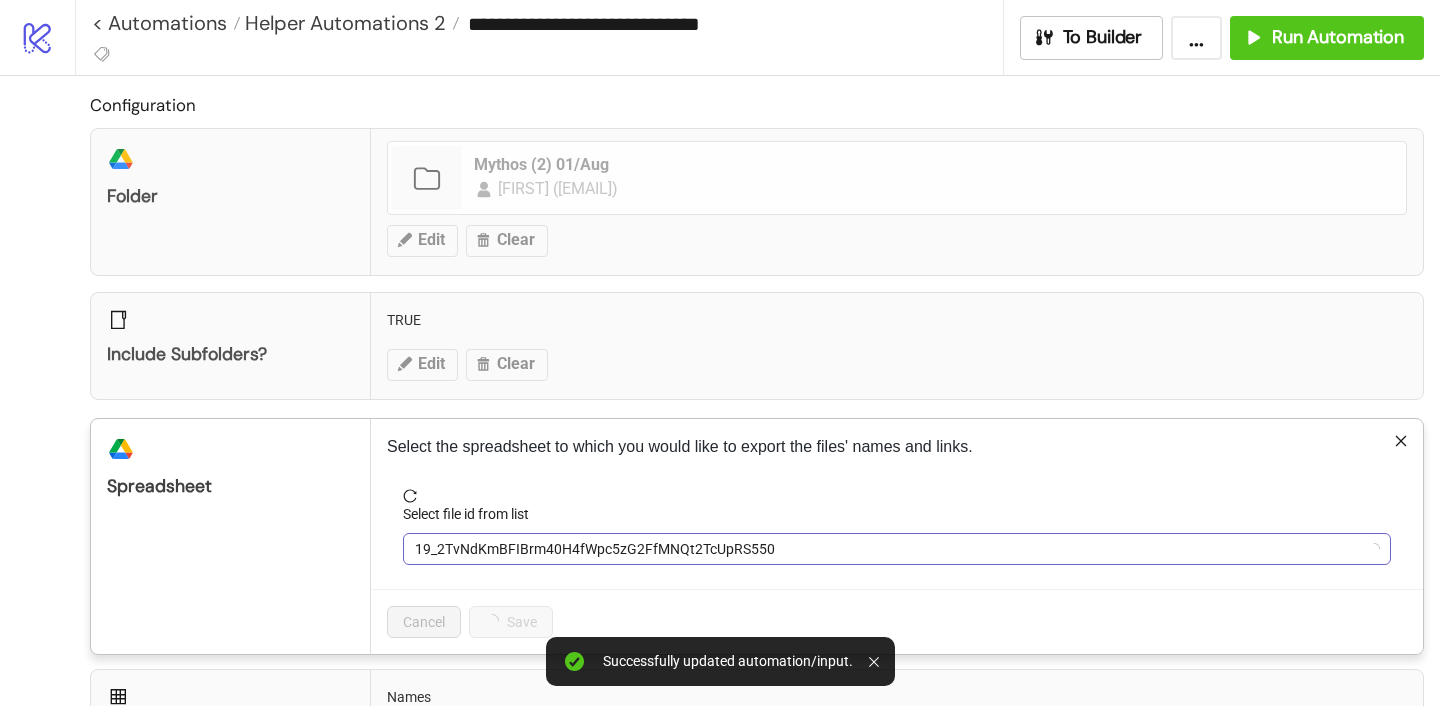 click on "19_2TvNdKmBFIBrm40H4fWpc5zG2FfMNQt2TcUpRS550" at bounding box center [897, 549] 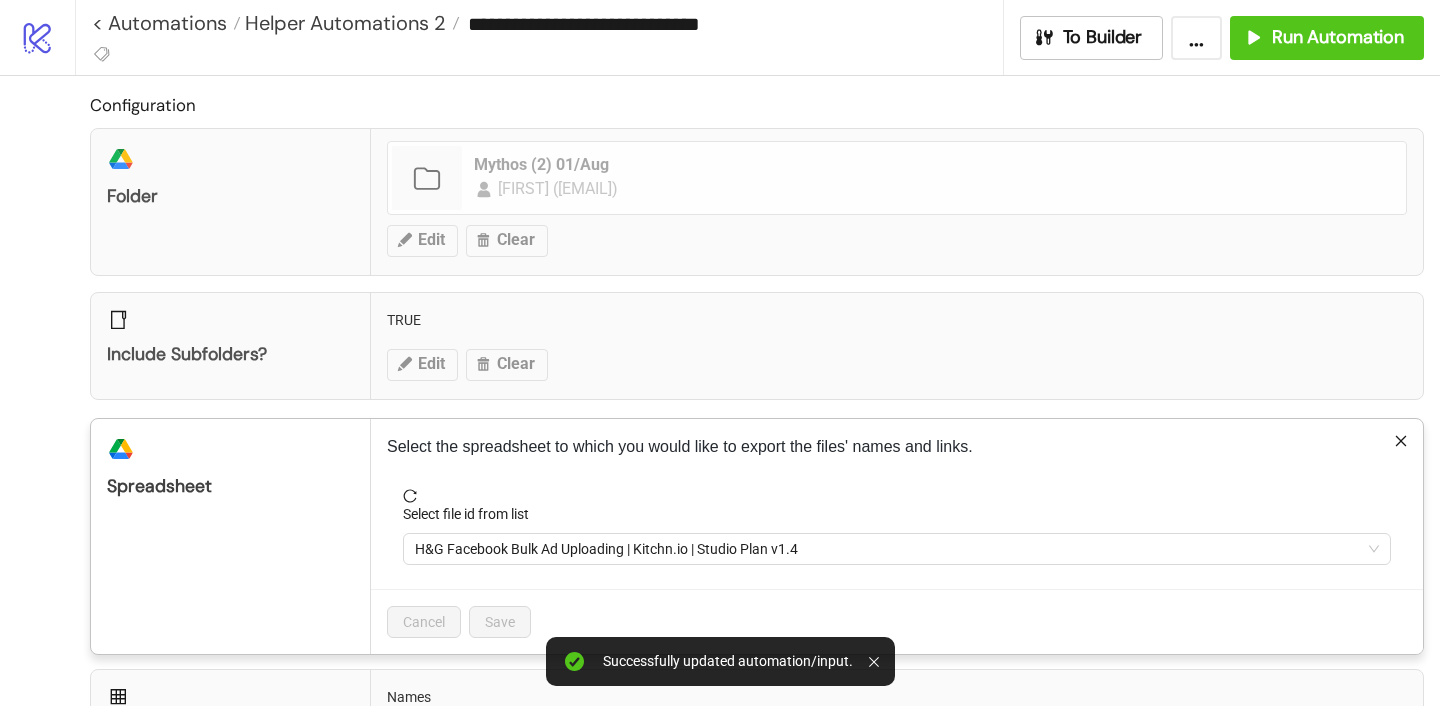 click on "H&G Facebook Bulk Ad Uploading | Kitchn.io | Studio Plan v1.4" at bounding box center [897, 549] 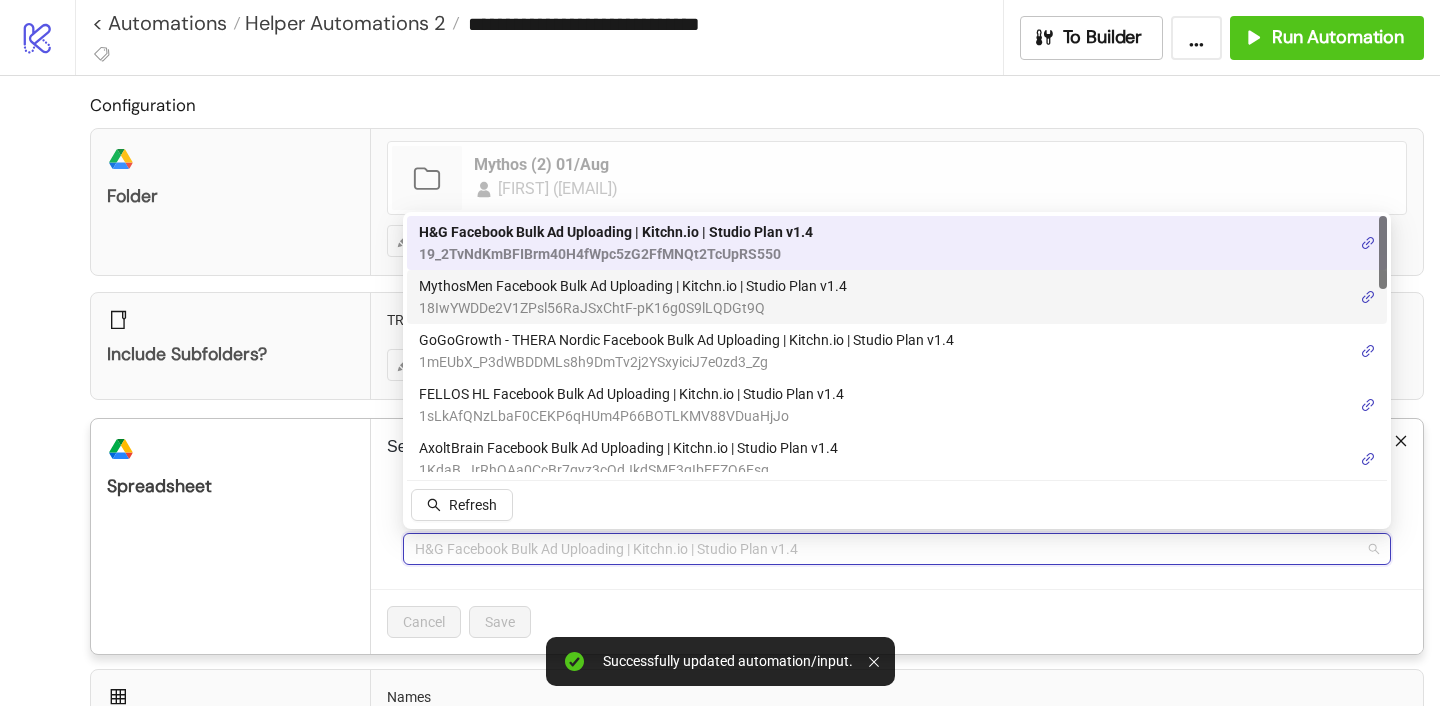 click on "18IwYWDDe2V1ZPsl56RaJSxChtF-pK16g0S9lLQDGt9Q" at bounding box center (633, 308) 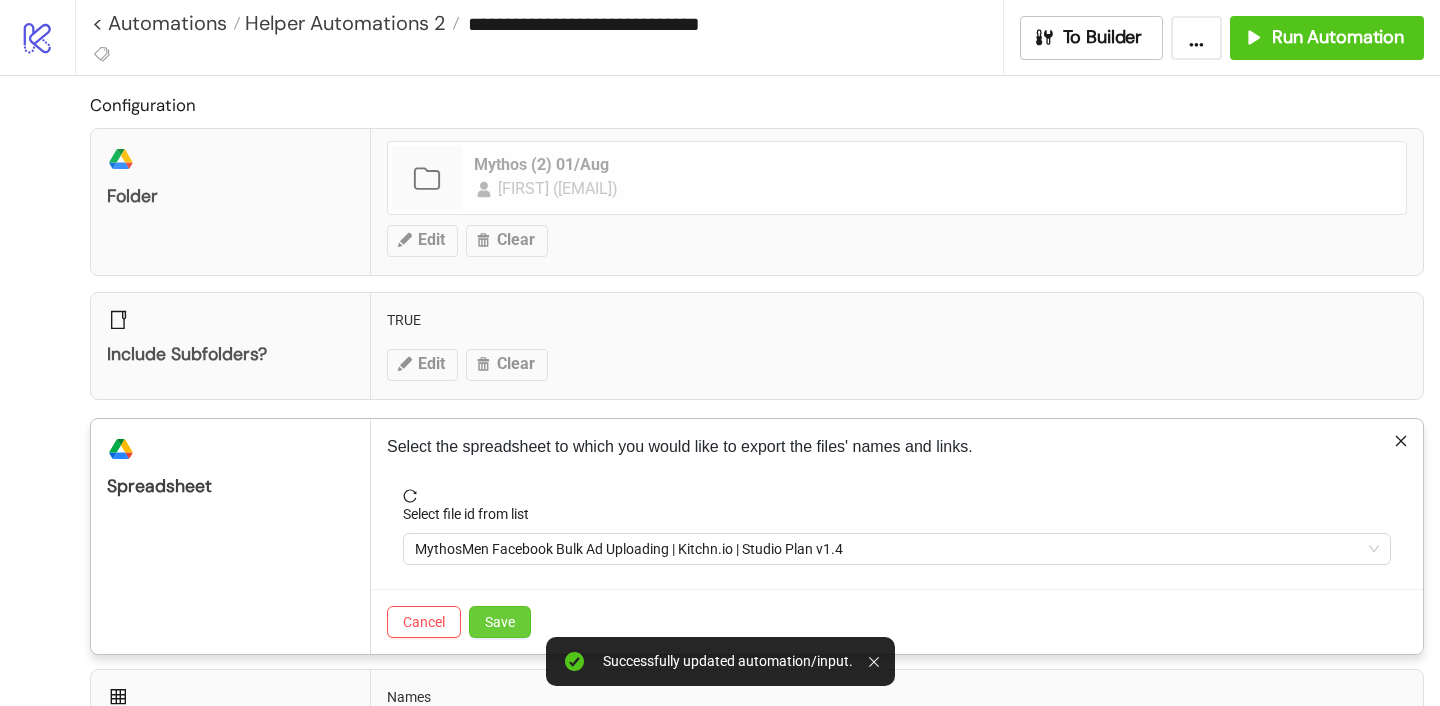 click on "Save" at bounding box center [500, 622] 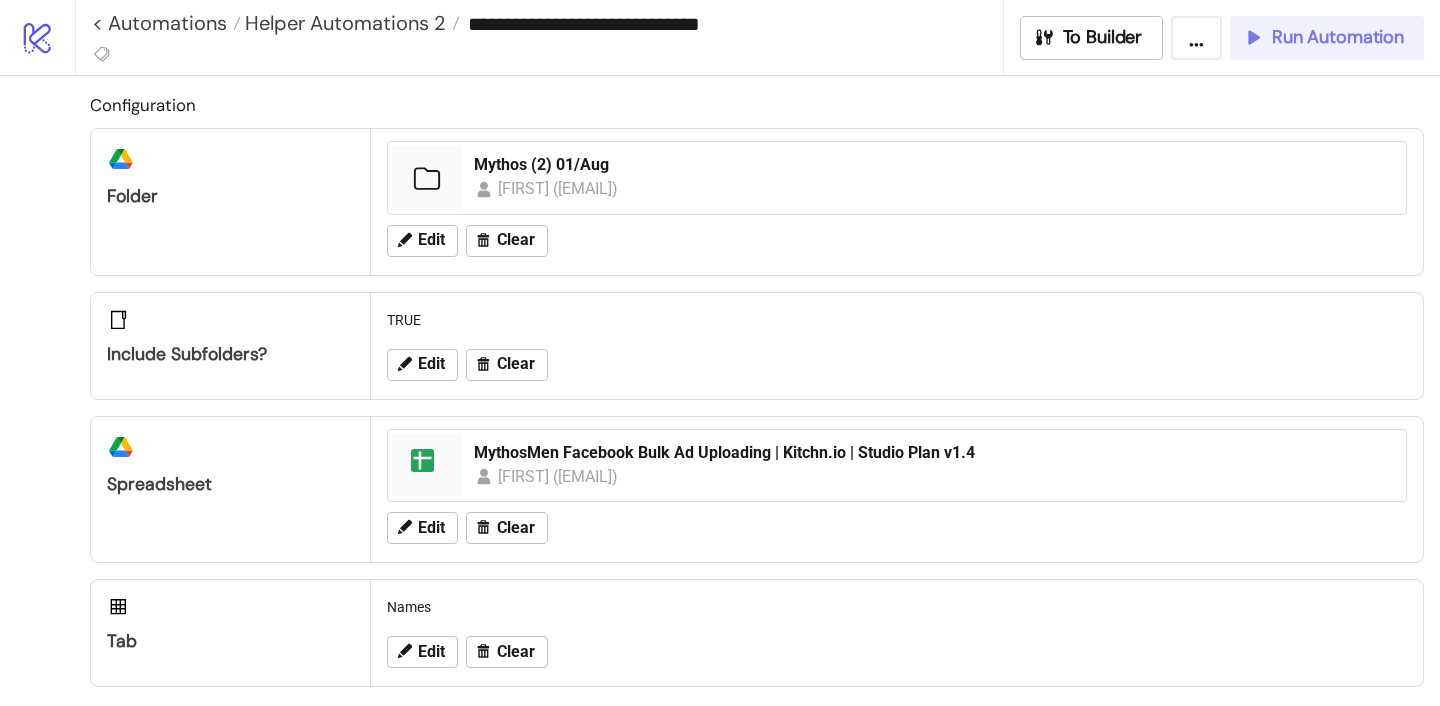 click on "Run Automation" at bounding box center (1338, 37) 